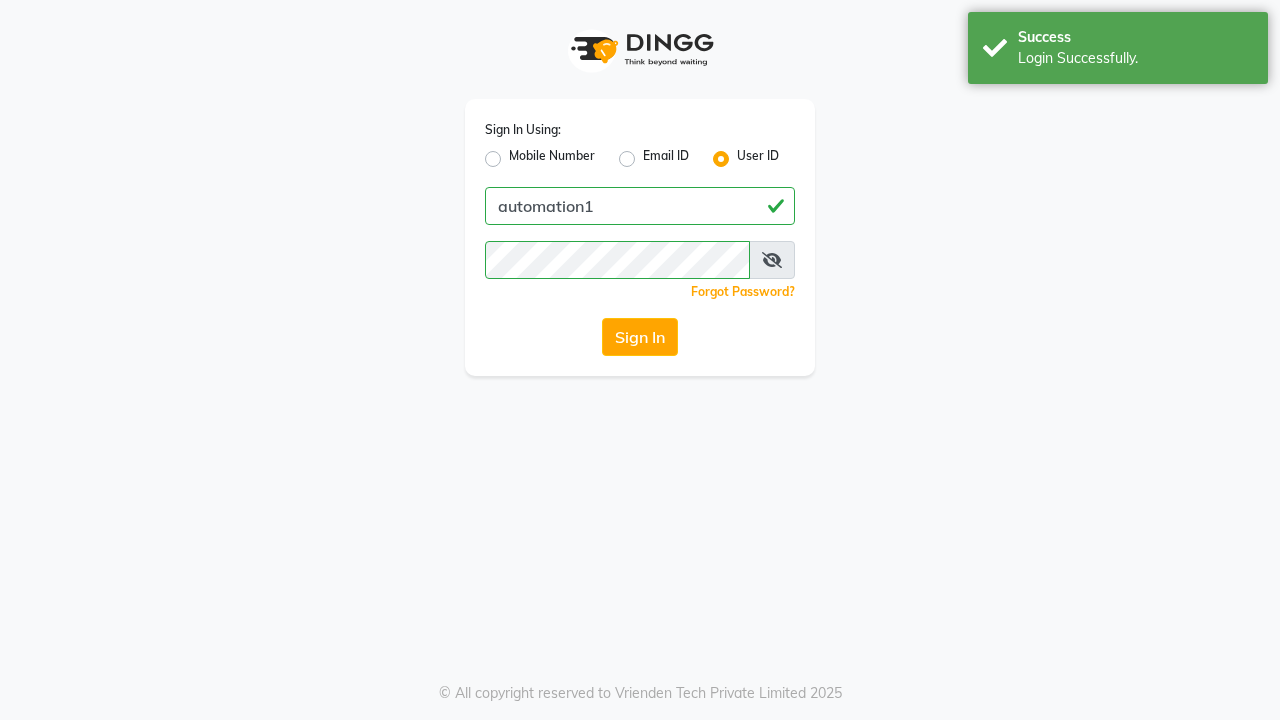 scroll, scrollTop: 0, scrollLeft: 0, axis: both 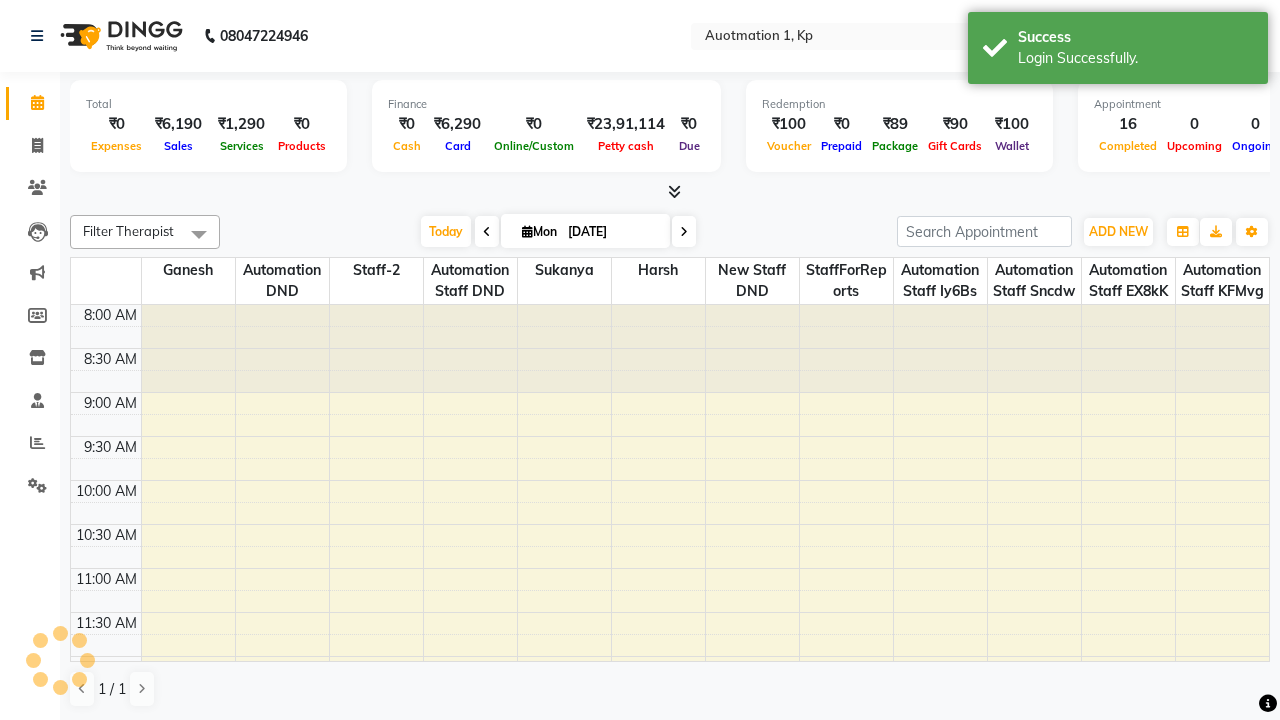 select on "en" 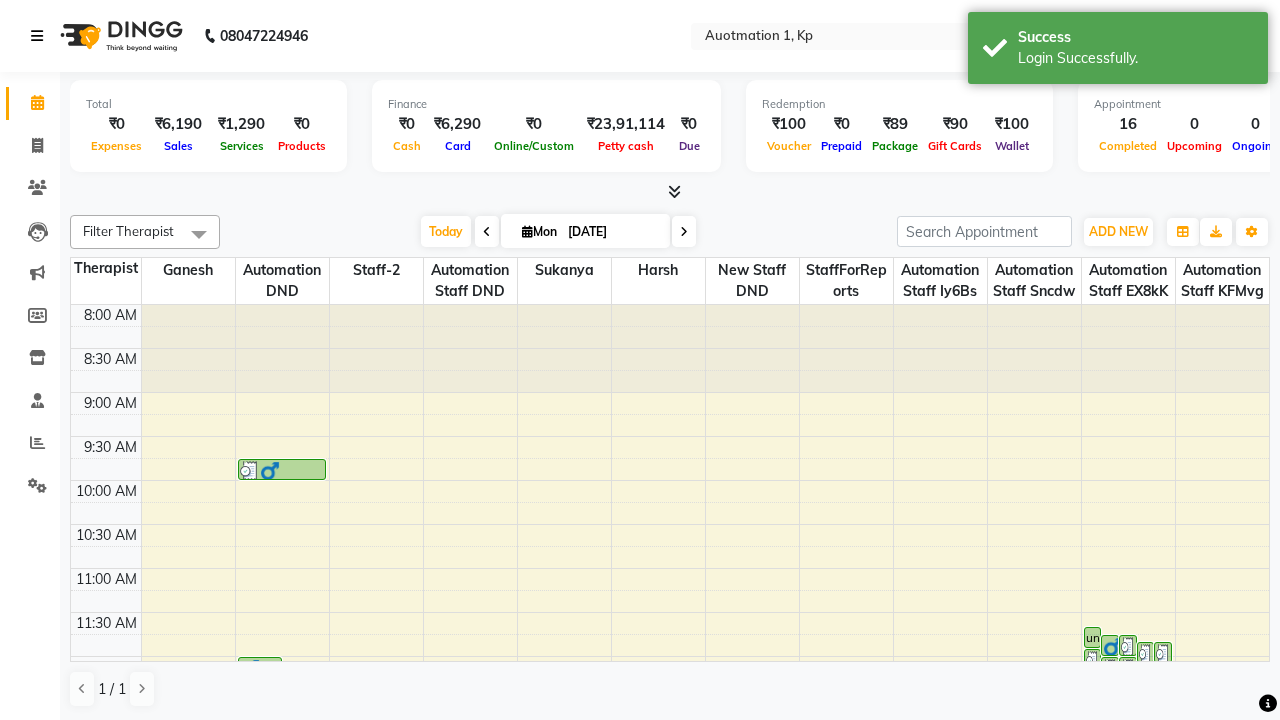 click at bounding box center (37, 36) 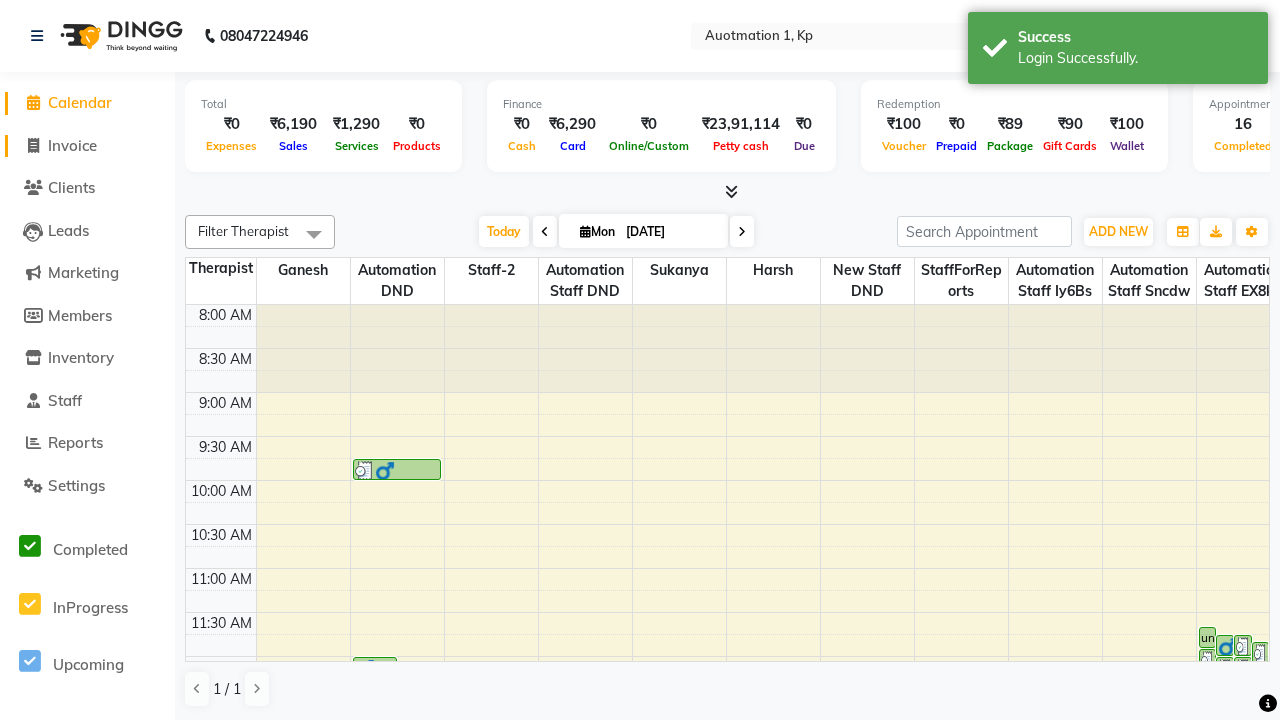 click on "Invoice" 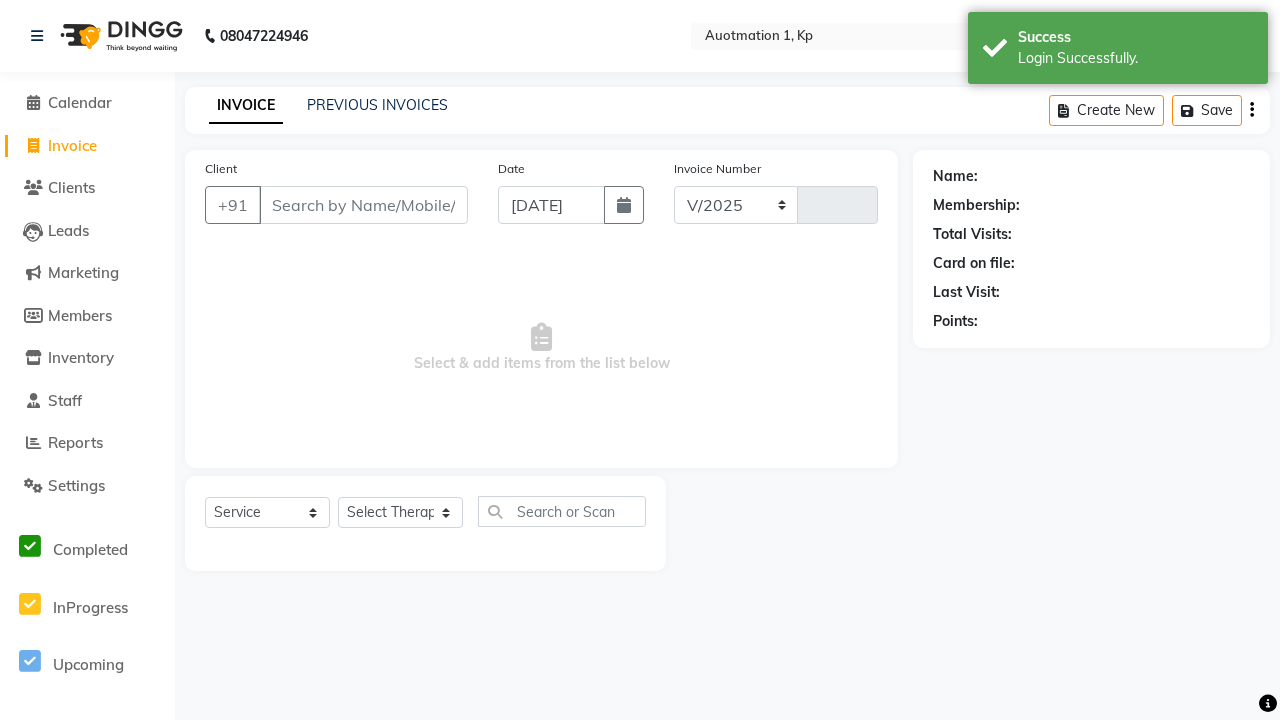 select on "150" 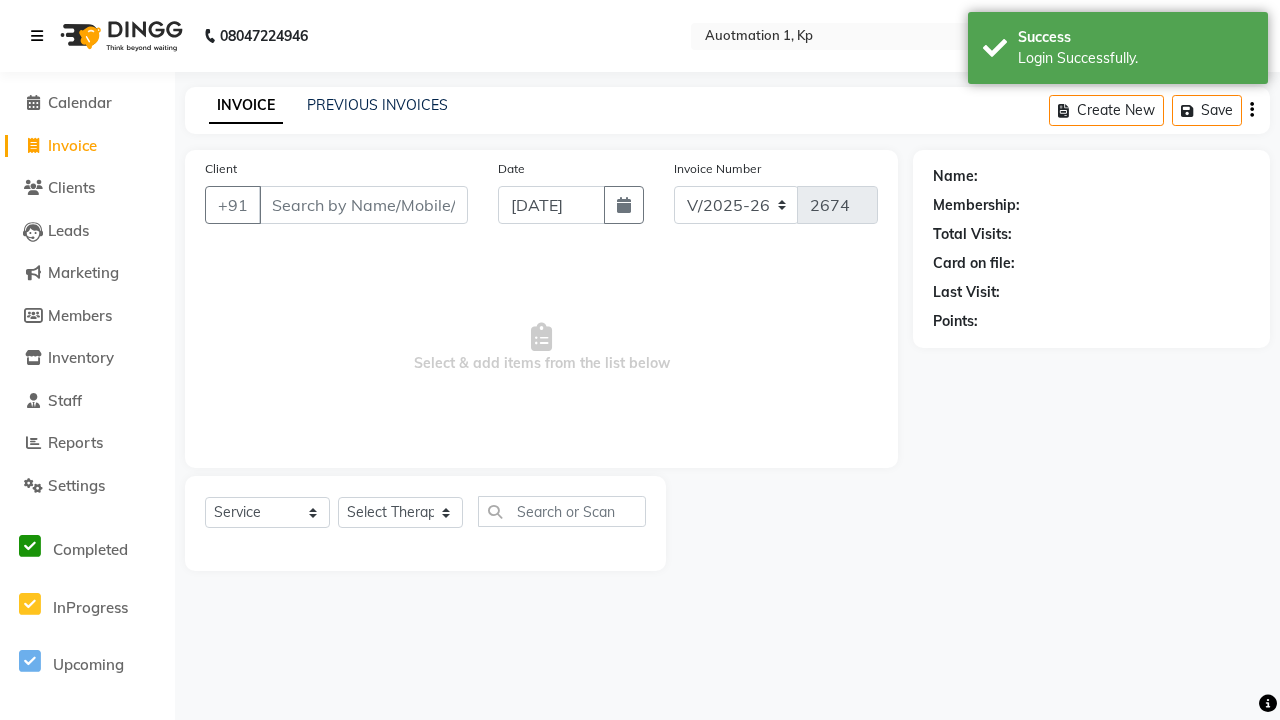 click at bounding box center (37, 36) 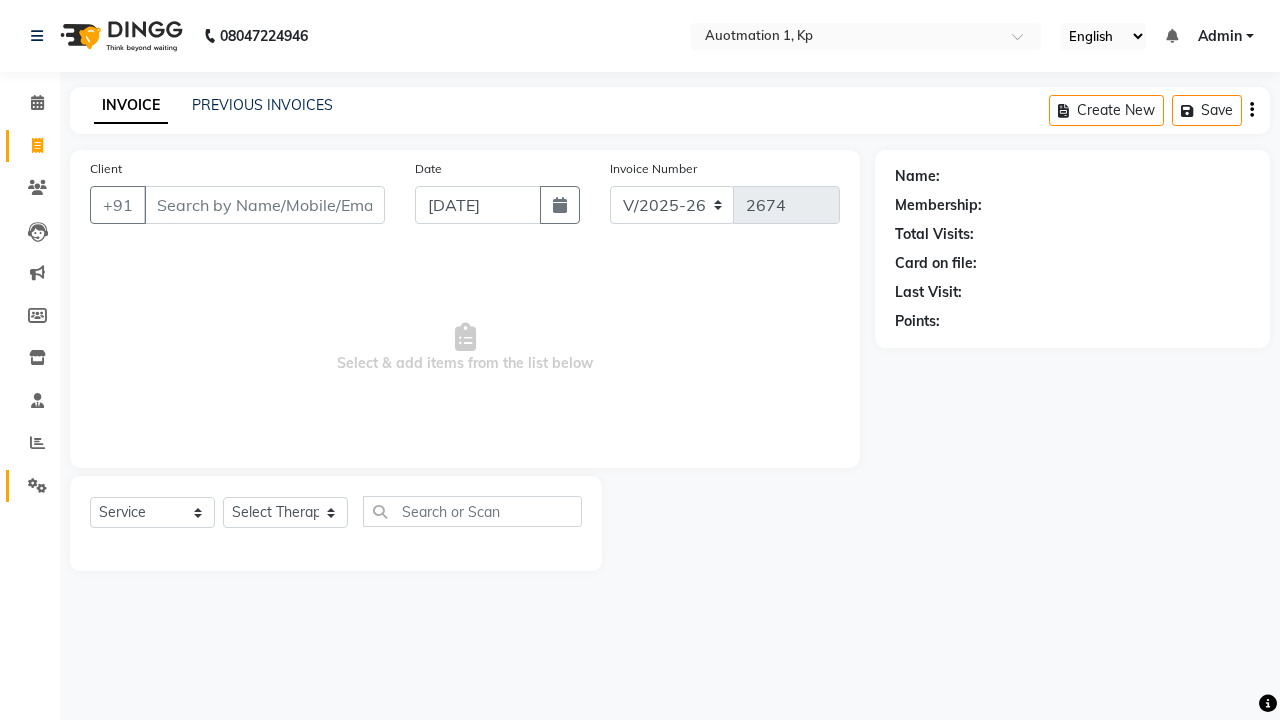 click 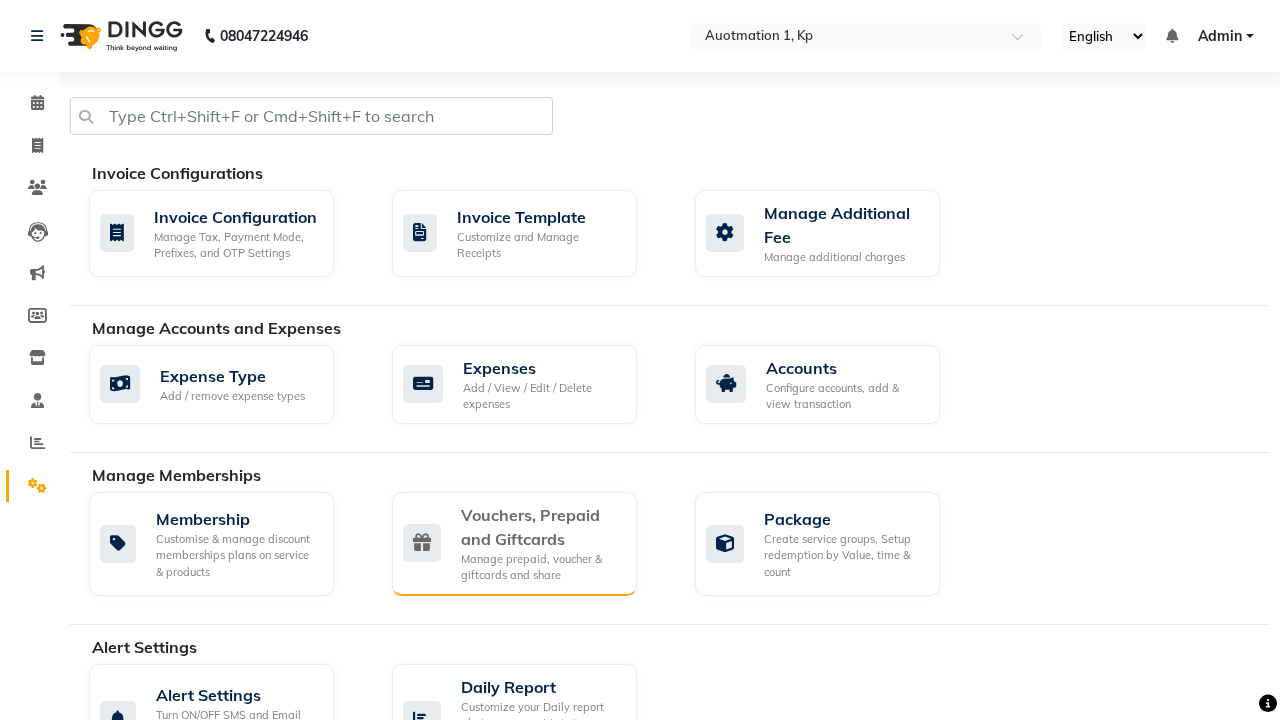 click on "Vouchers, Prepaid and Giftcards" 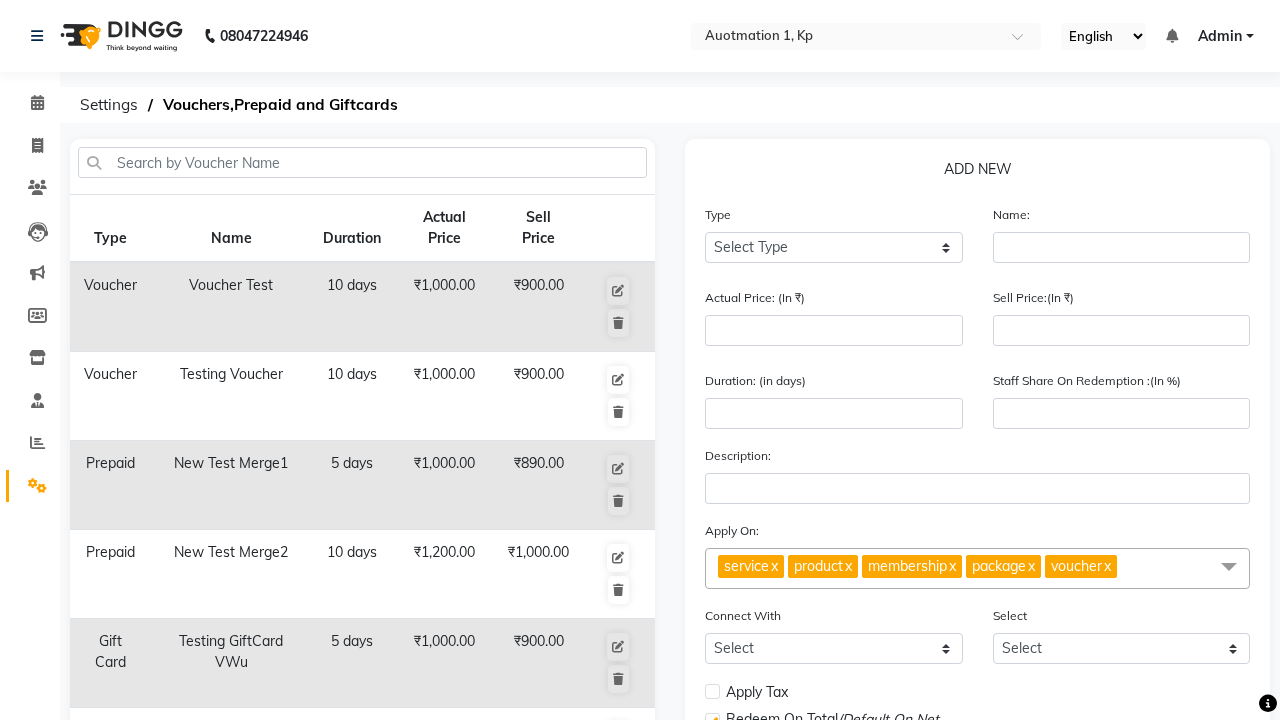 select on "P" 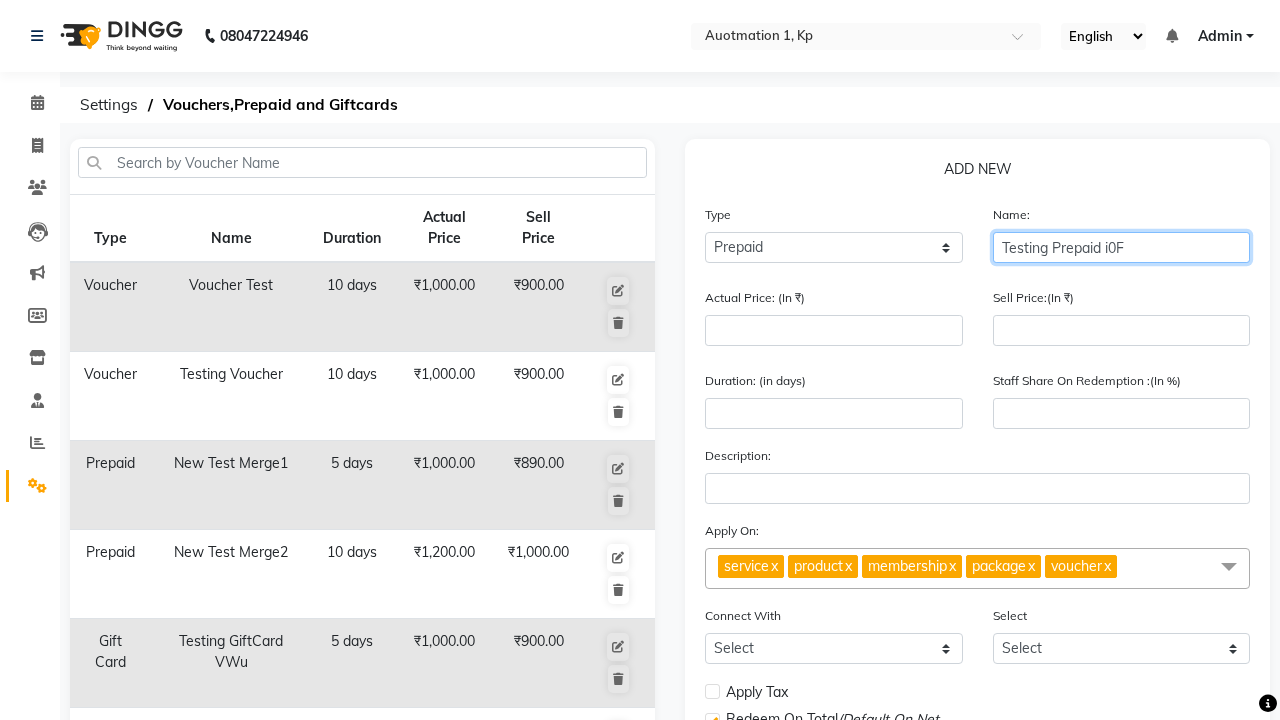 type on "Testing Prepaid i0F" 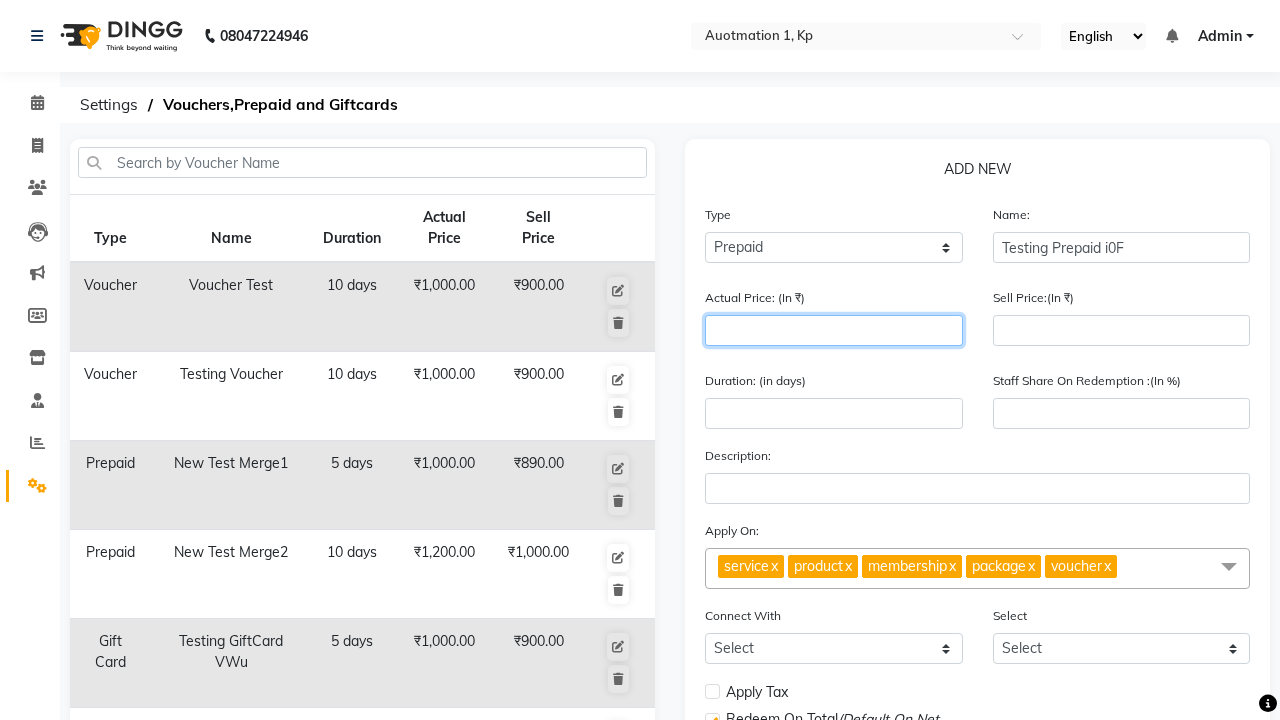 type on "1500" 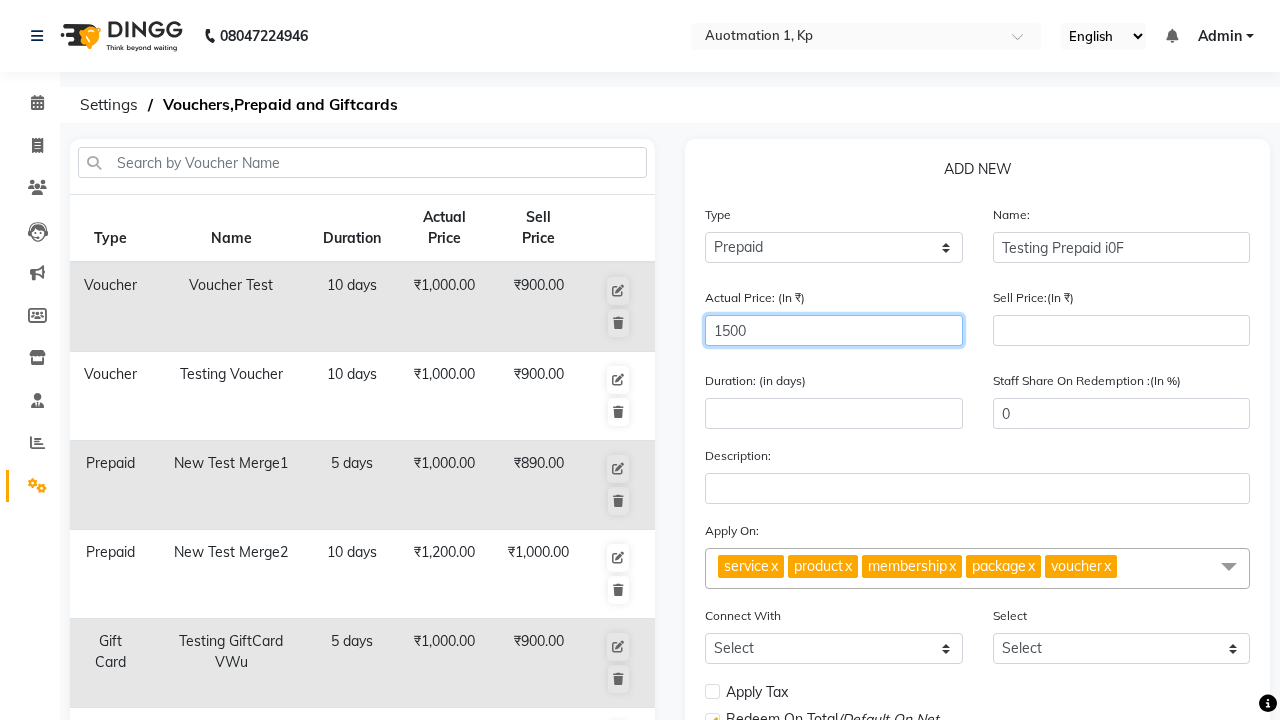 type on "1500" 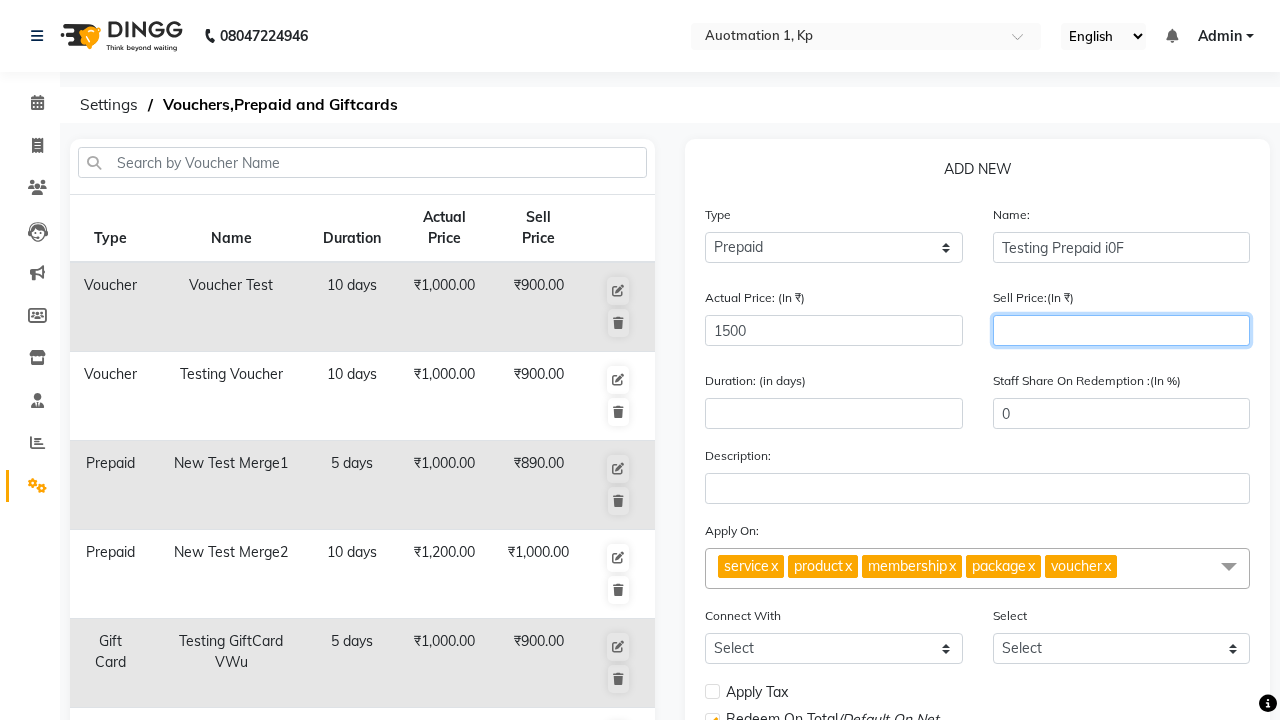 type on "1200" 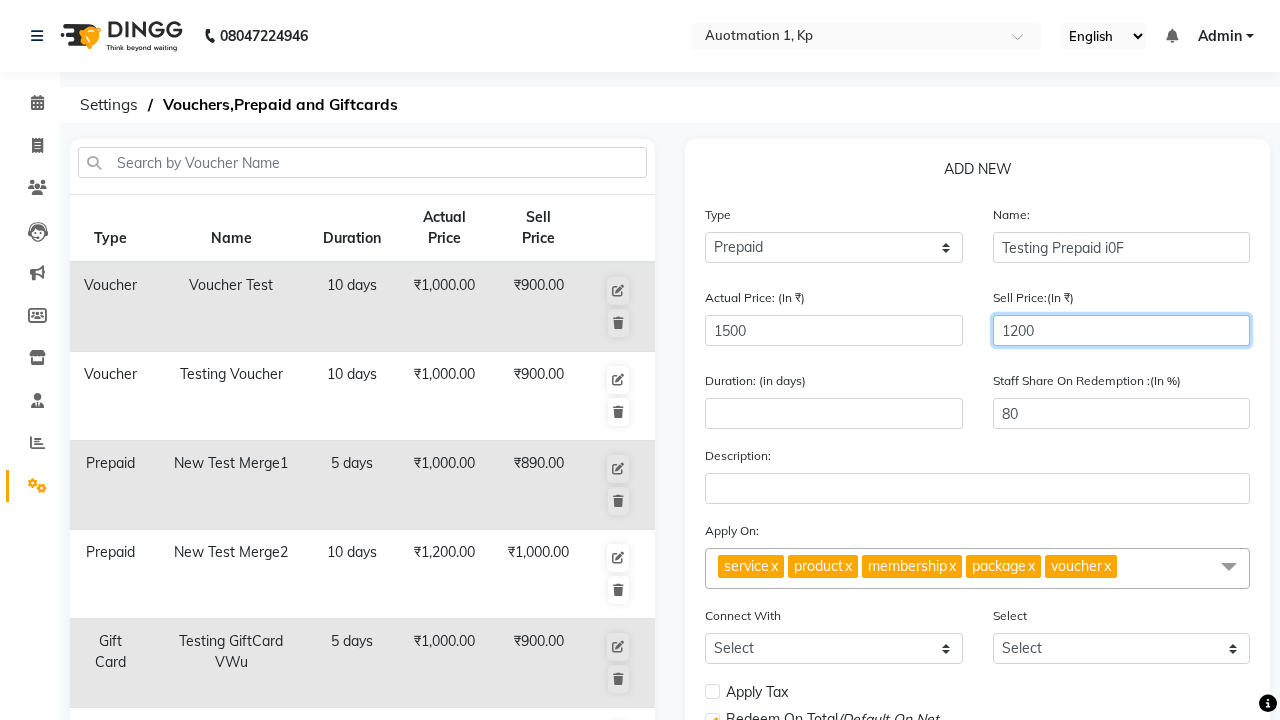 type on "1200" 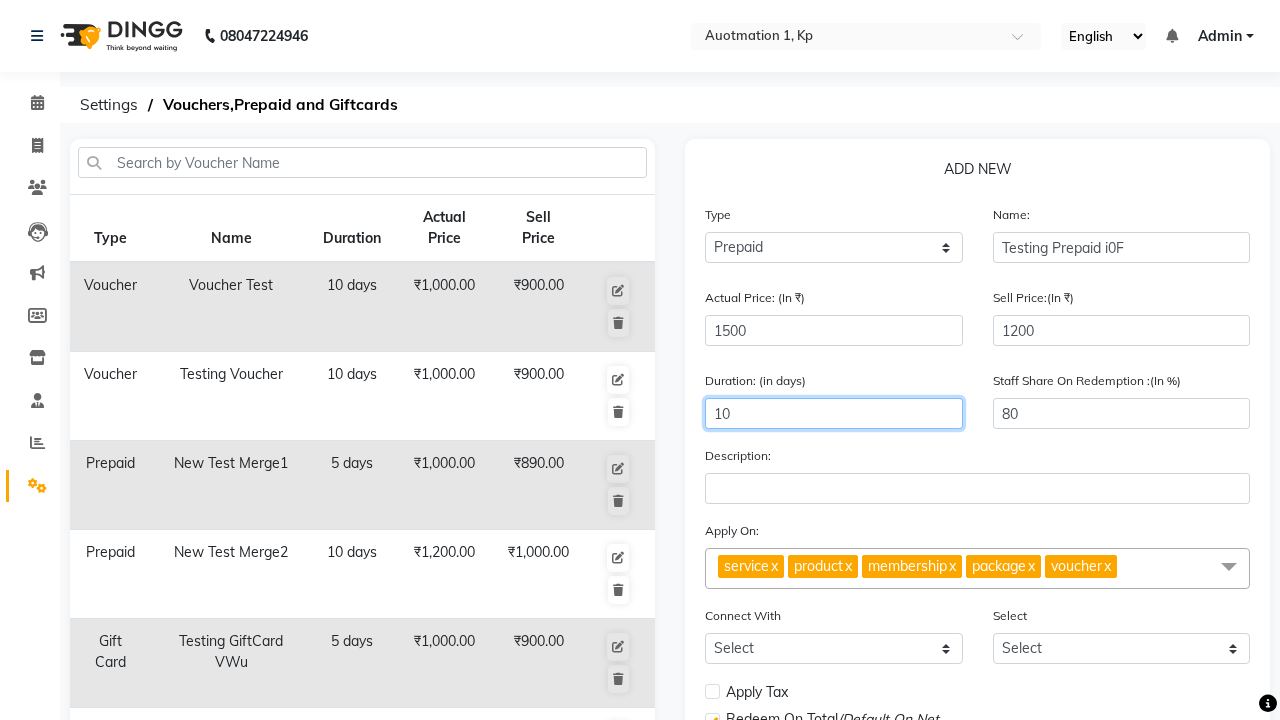 scroll, scrollTop: 497, scrollLeft: 0, axis: vertical 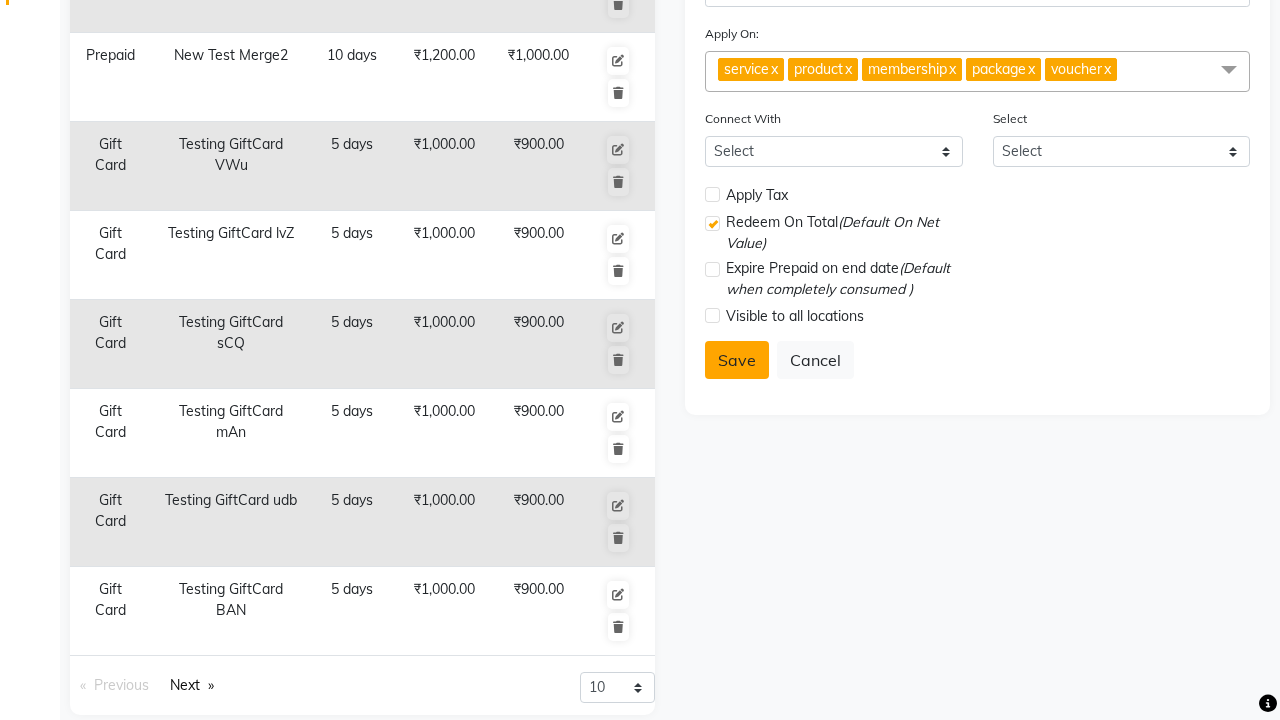 type on "10" 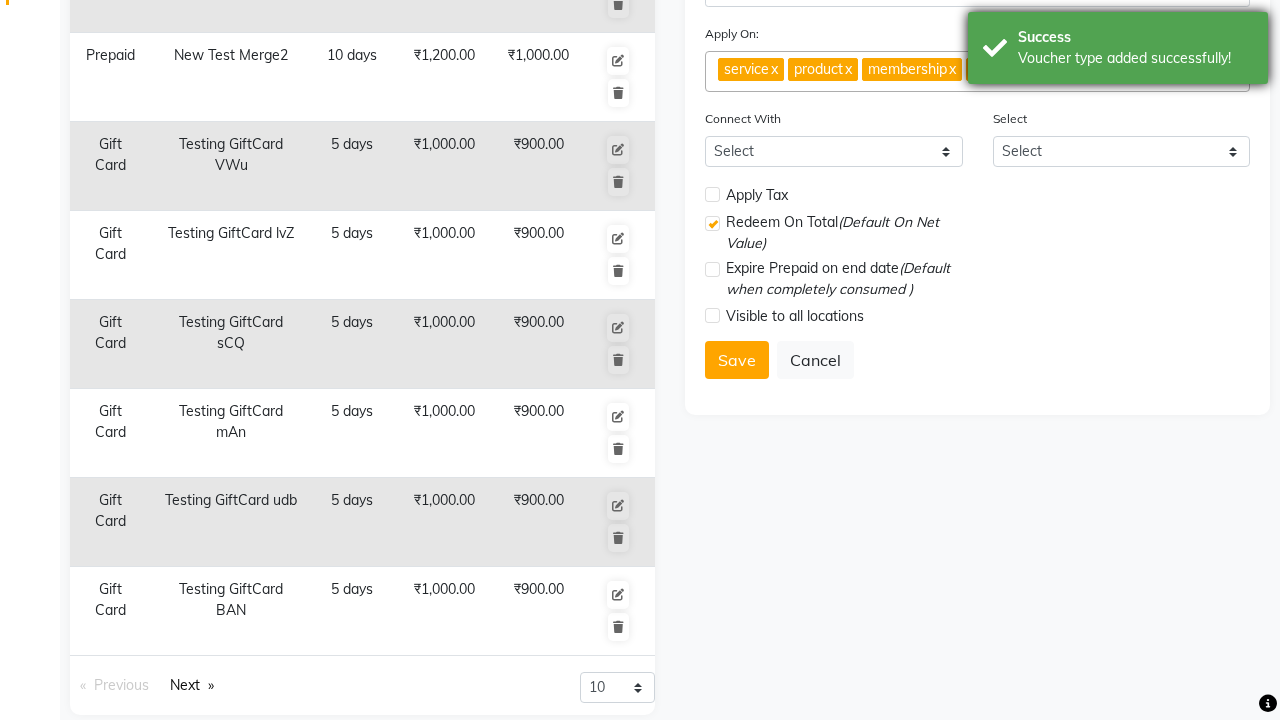 click on "Voucher type added successfully!" at bounding box center (1135, 58) 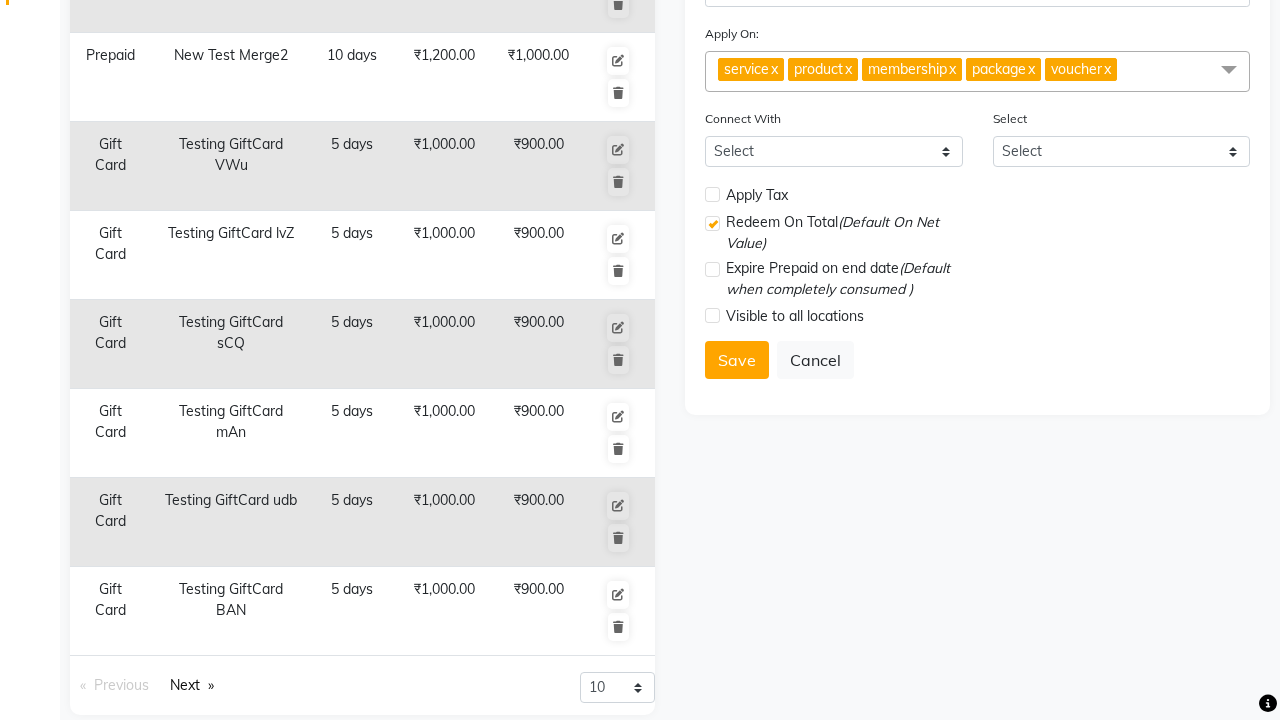 click at bounding box center (37, -461) 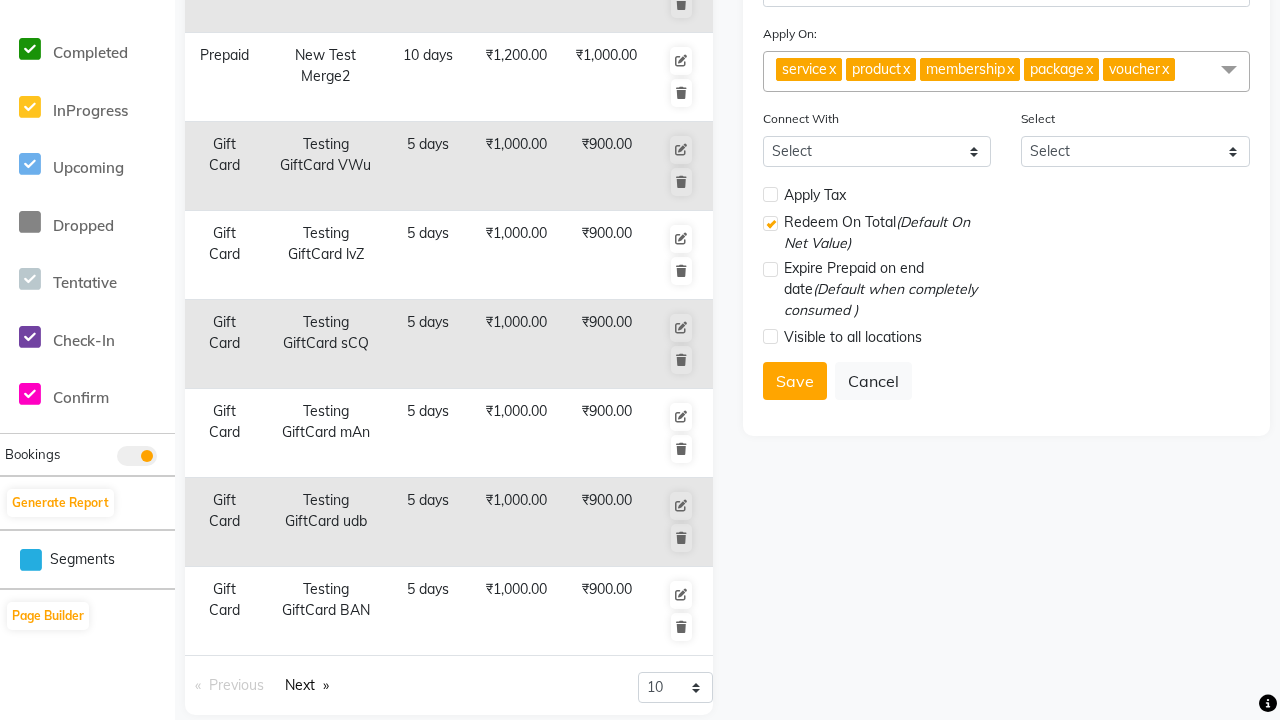scroll, scrollTop: 0, scrollLeft: 0, axis: both 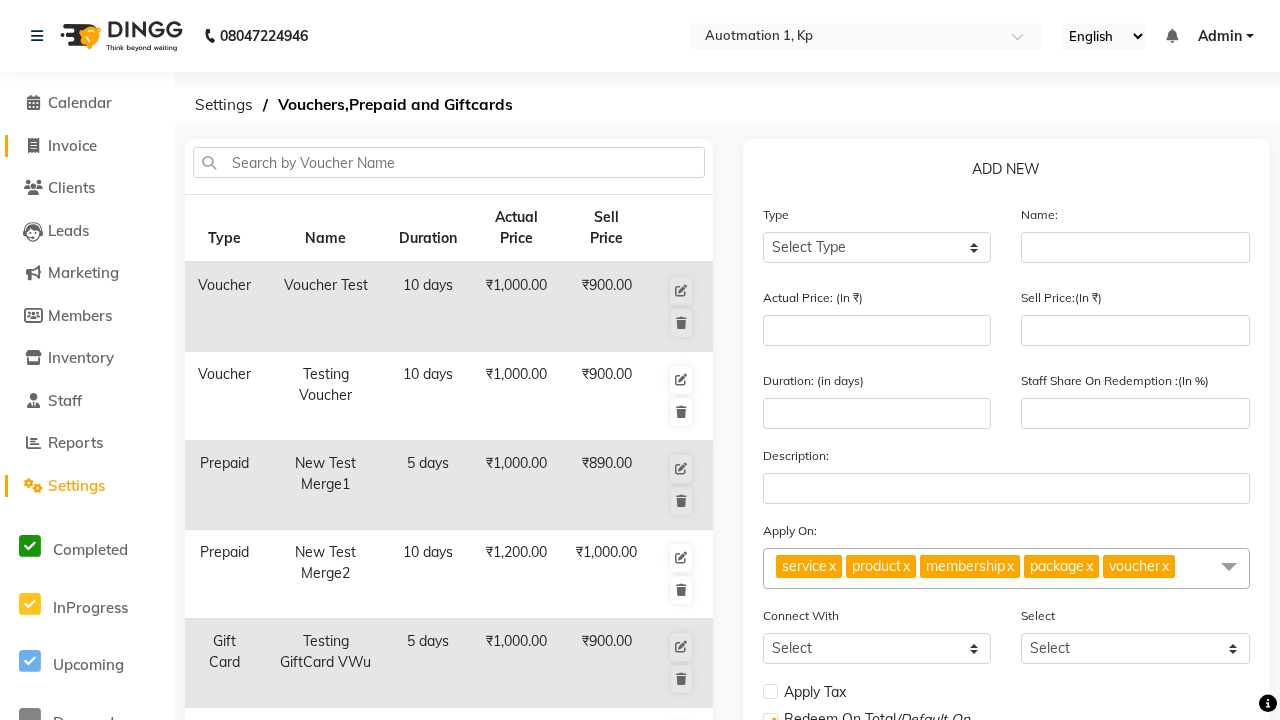 click on "Invoice" 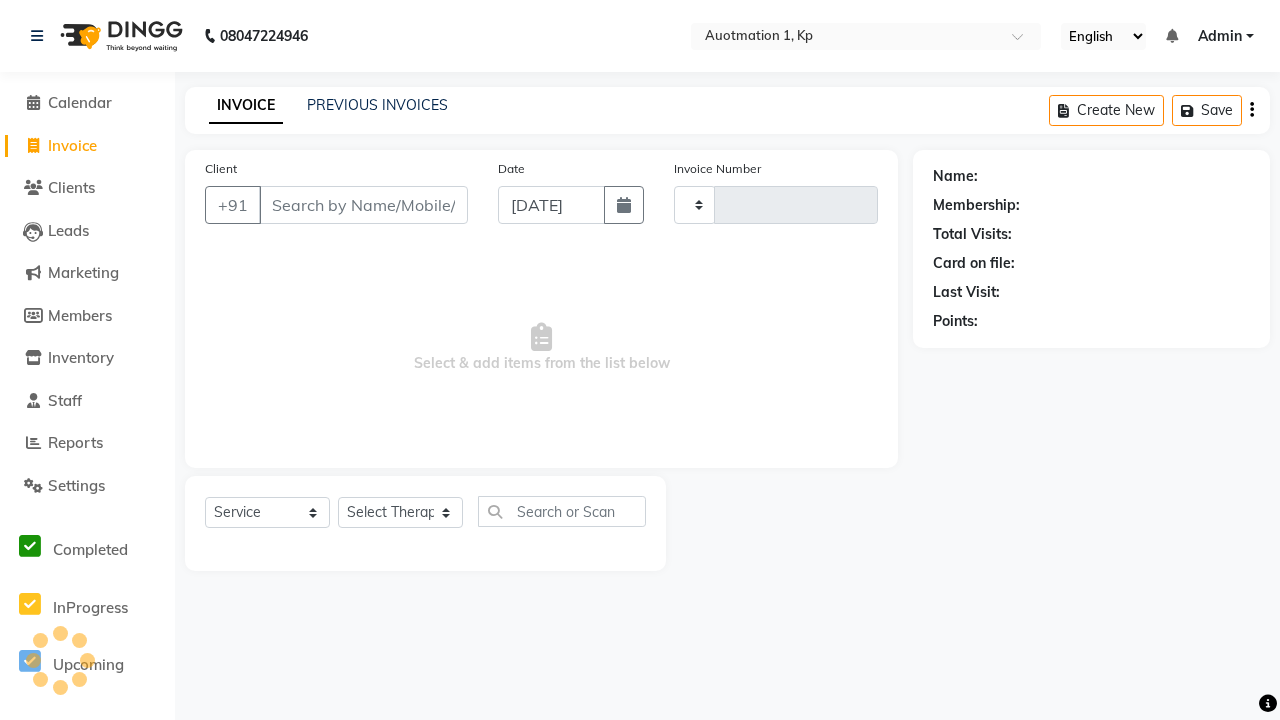 type on "2674" 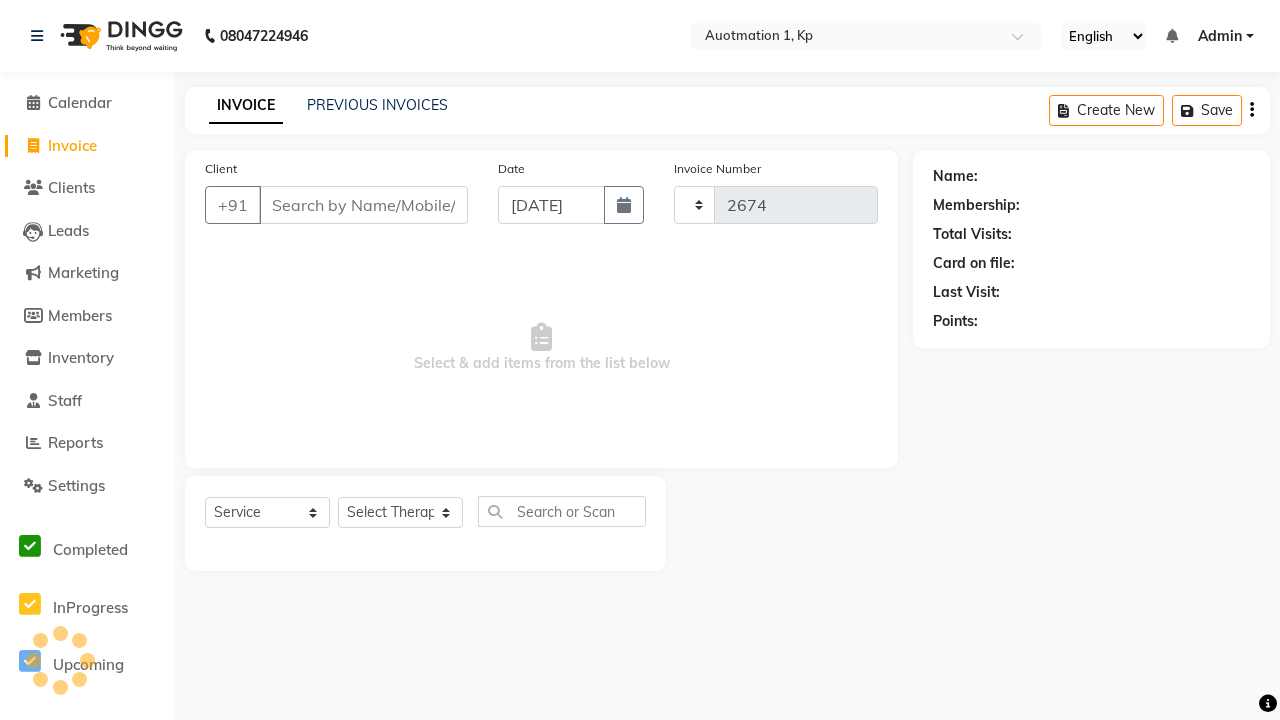 select on "150" 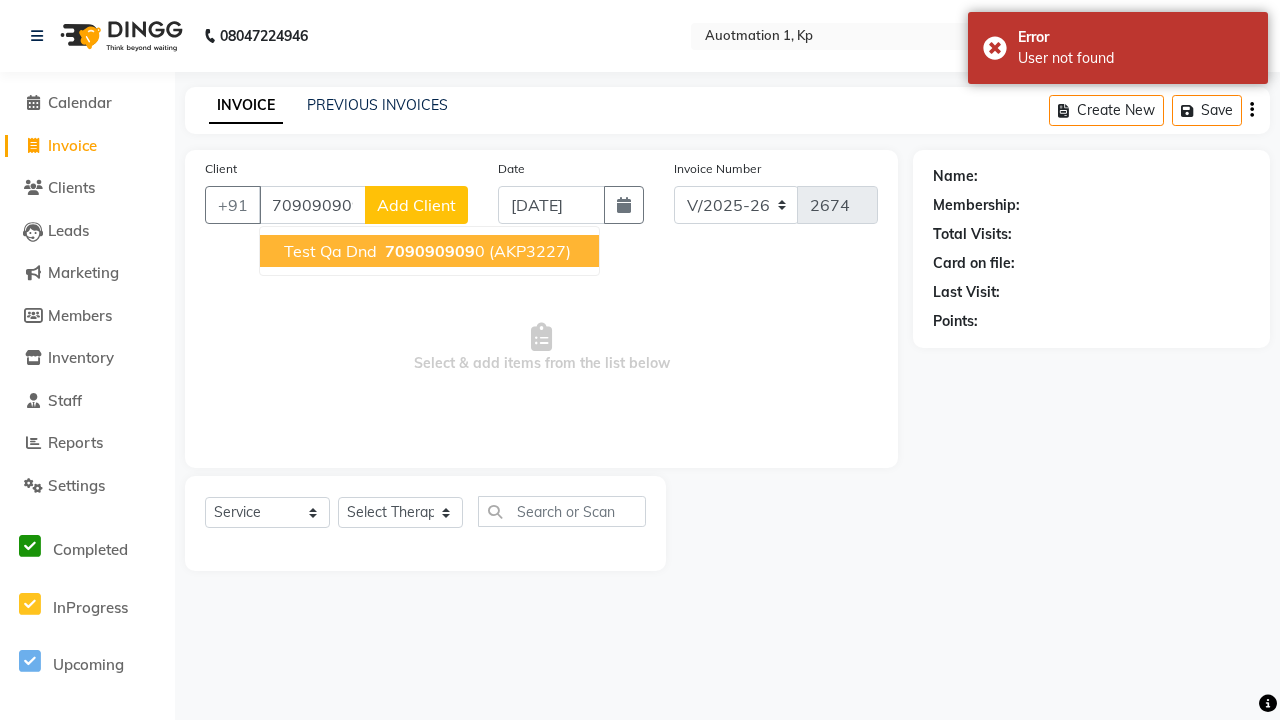 click on "709090909" at bounding box center [430, 251] 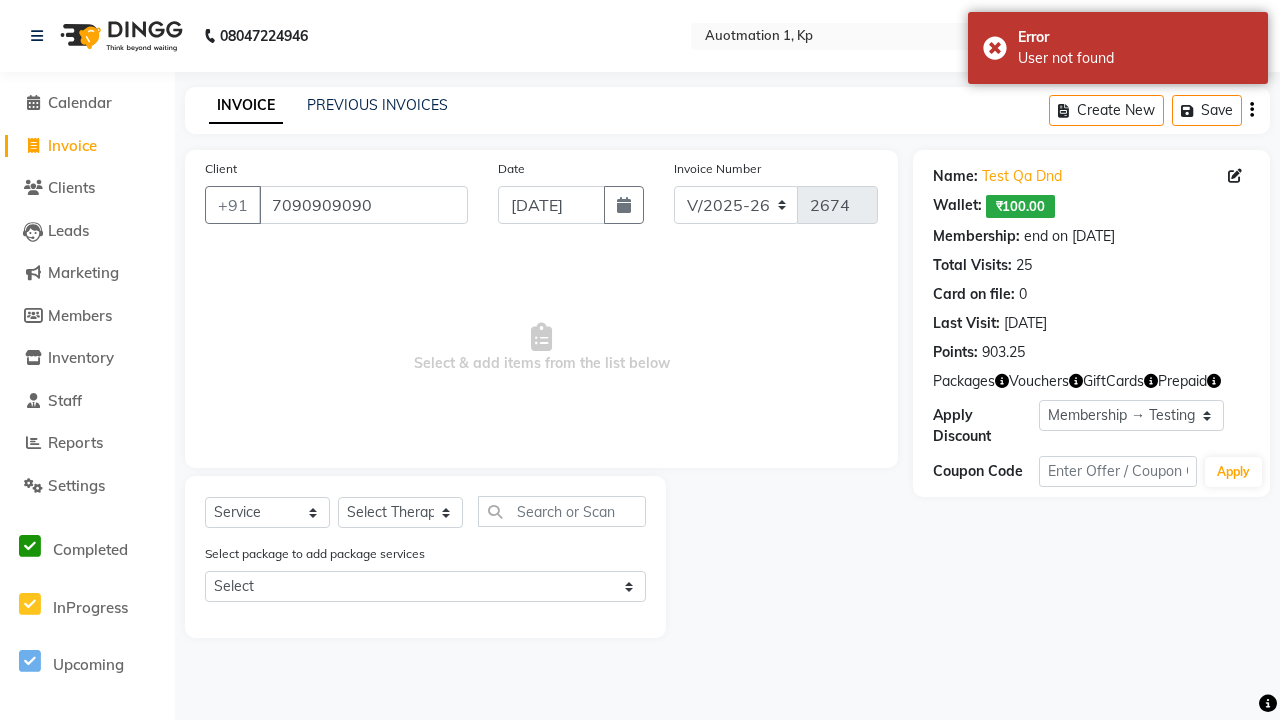 select on "0:" 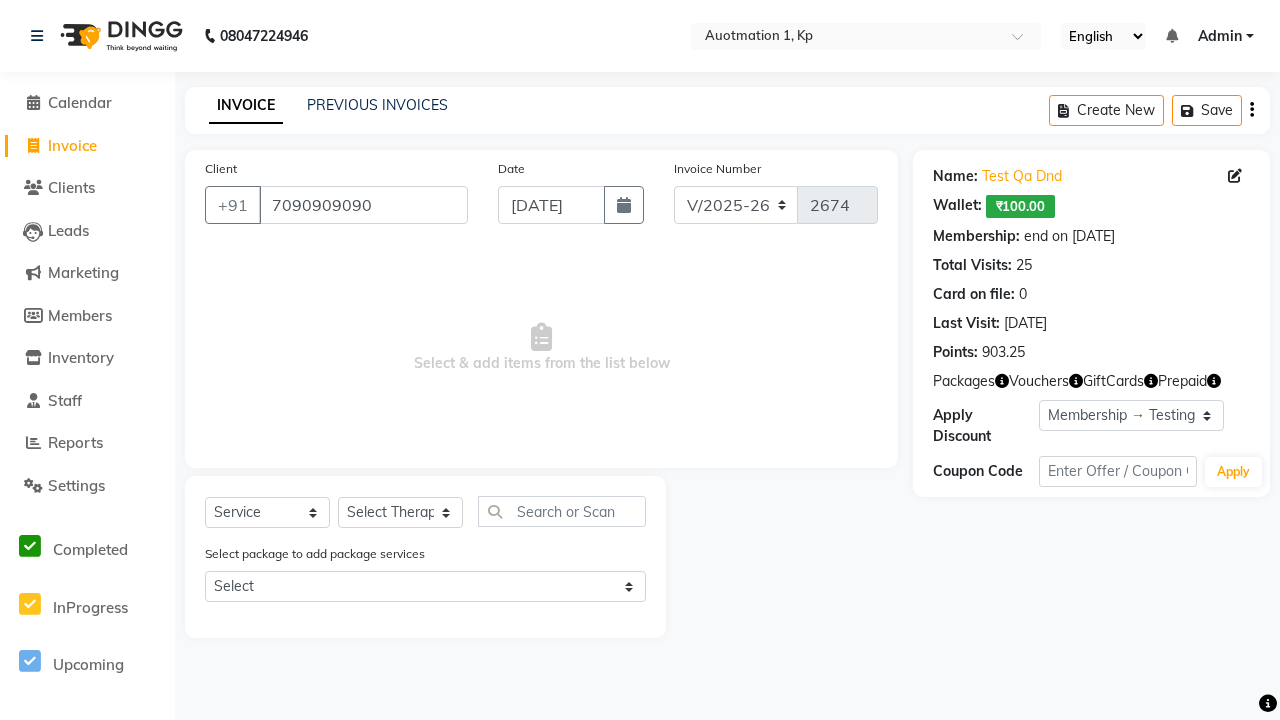 select on "P" 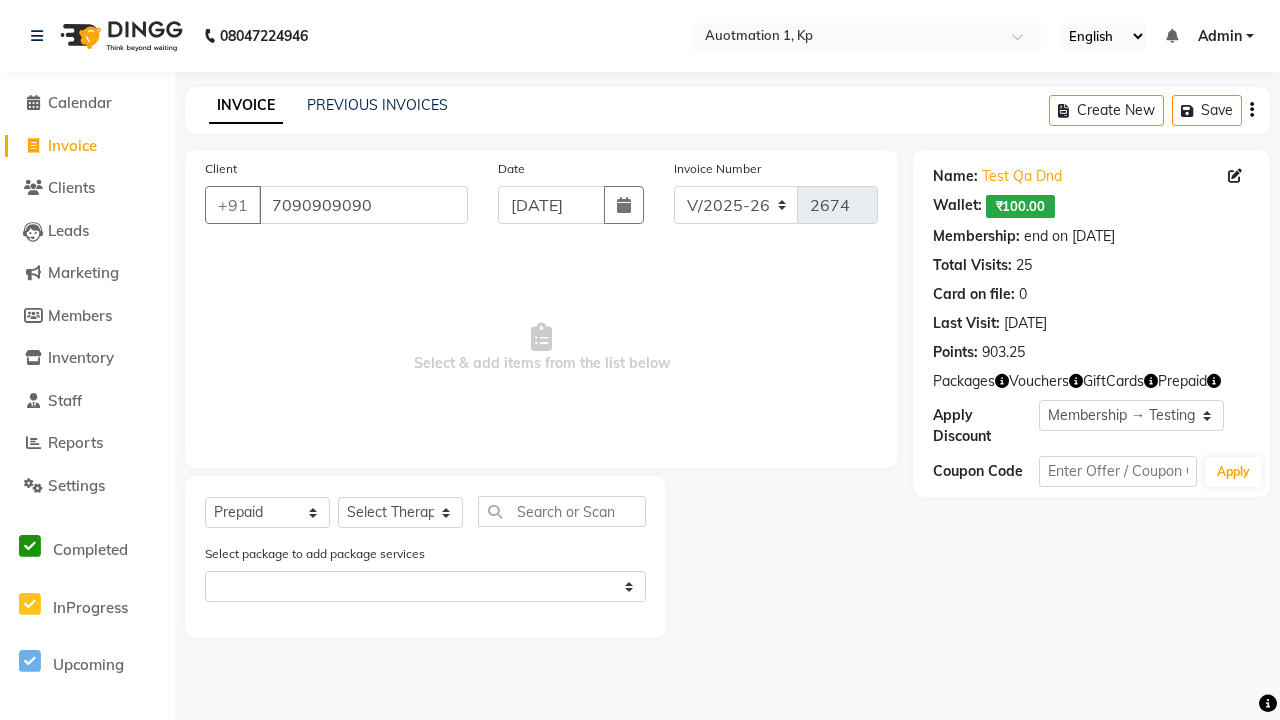 select on "5439" 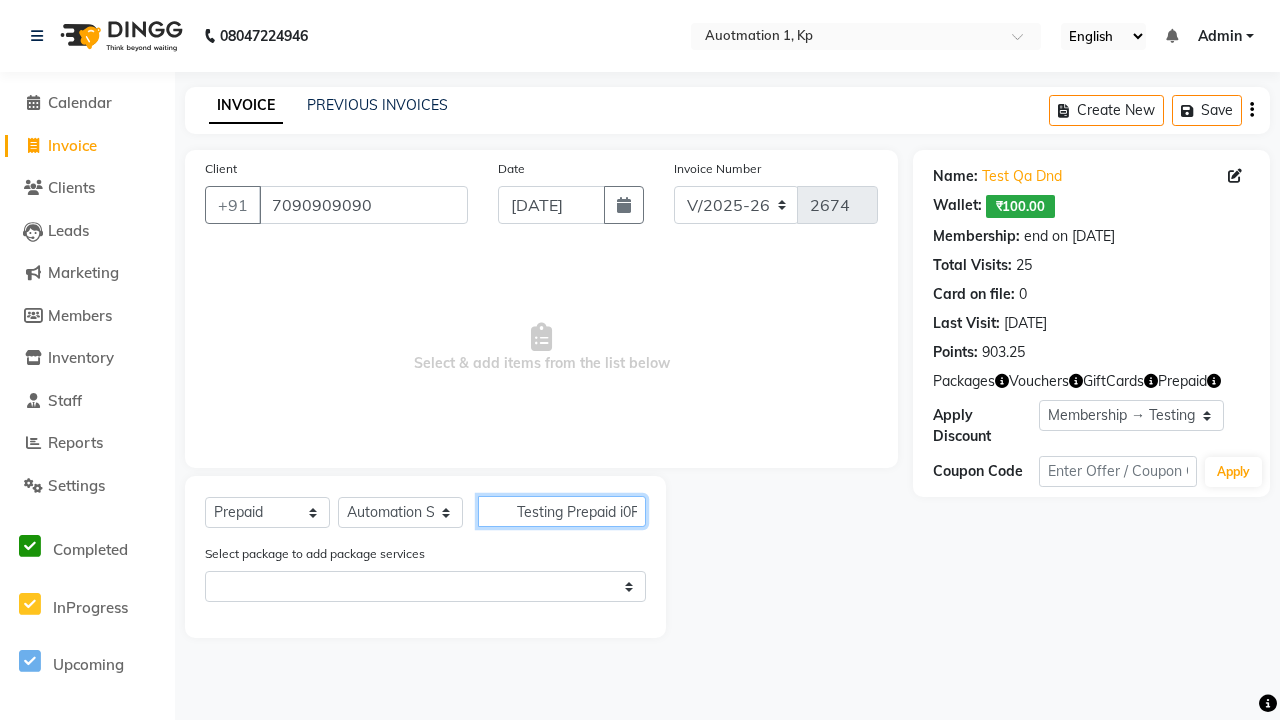 type on "Testing Prepaid i0F" 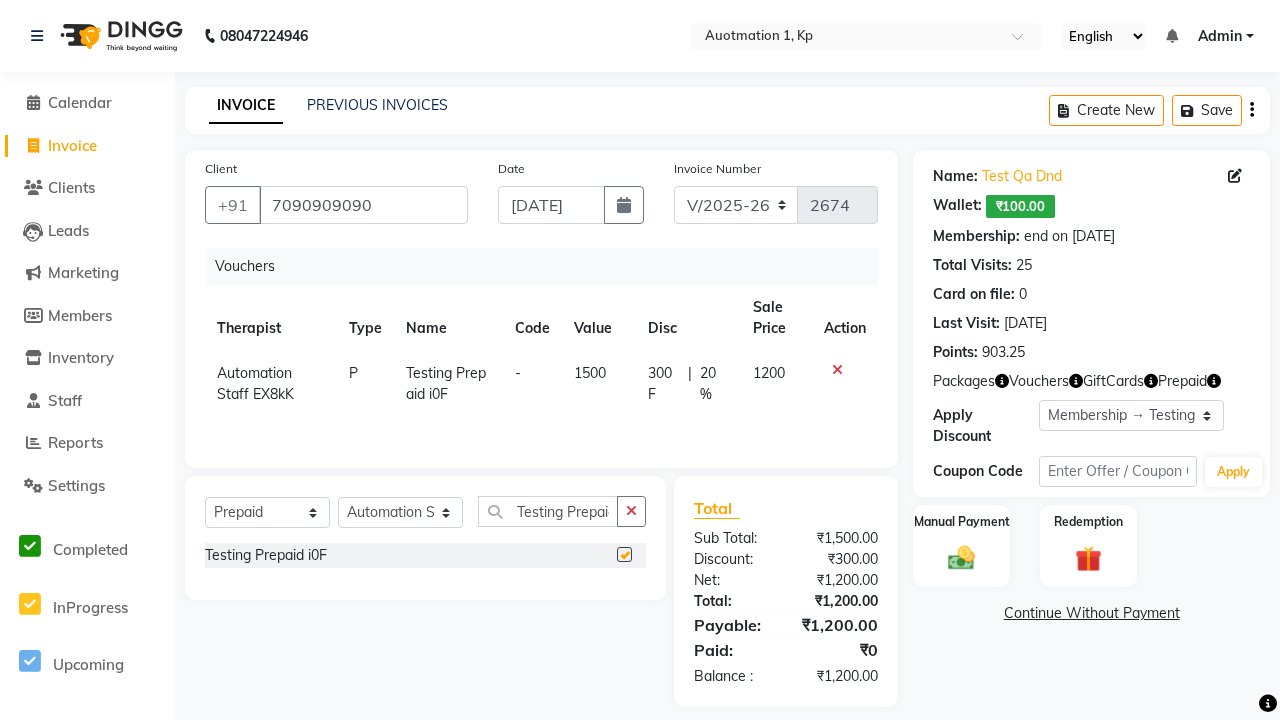 scroll, scrollTop: 0, scrollLeft: 0, axis: both 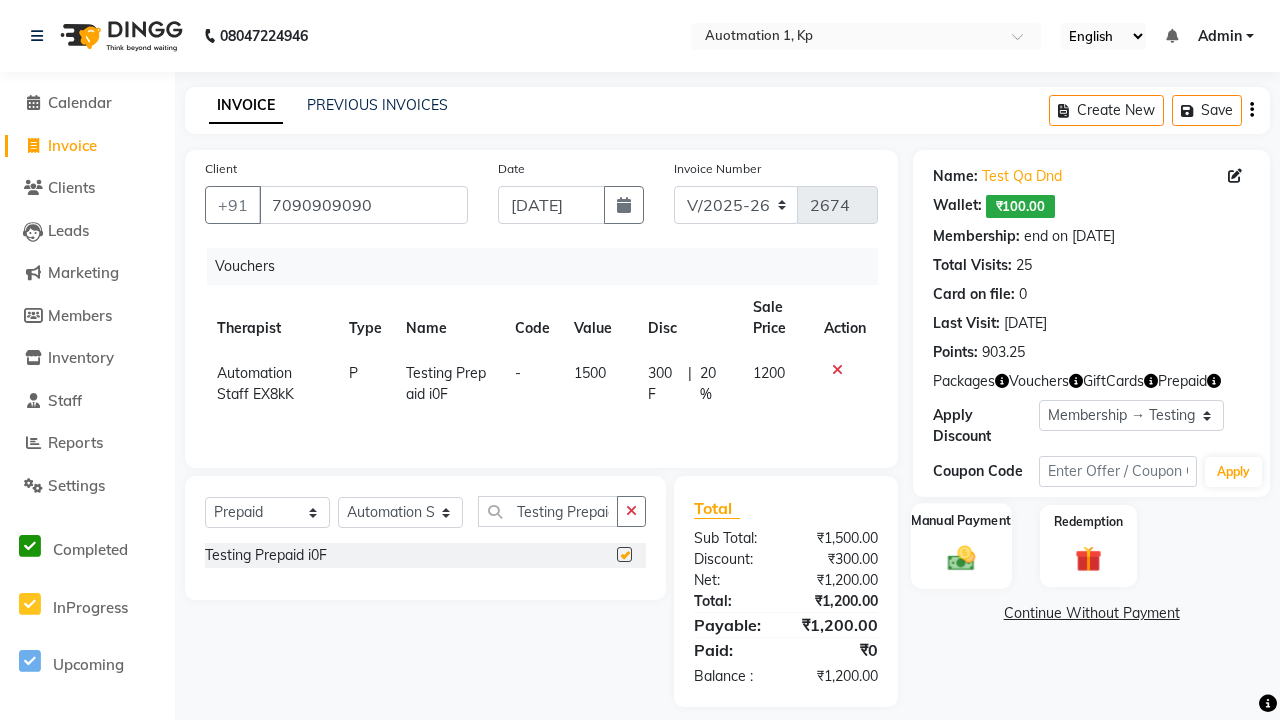 click 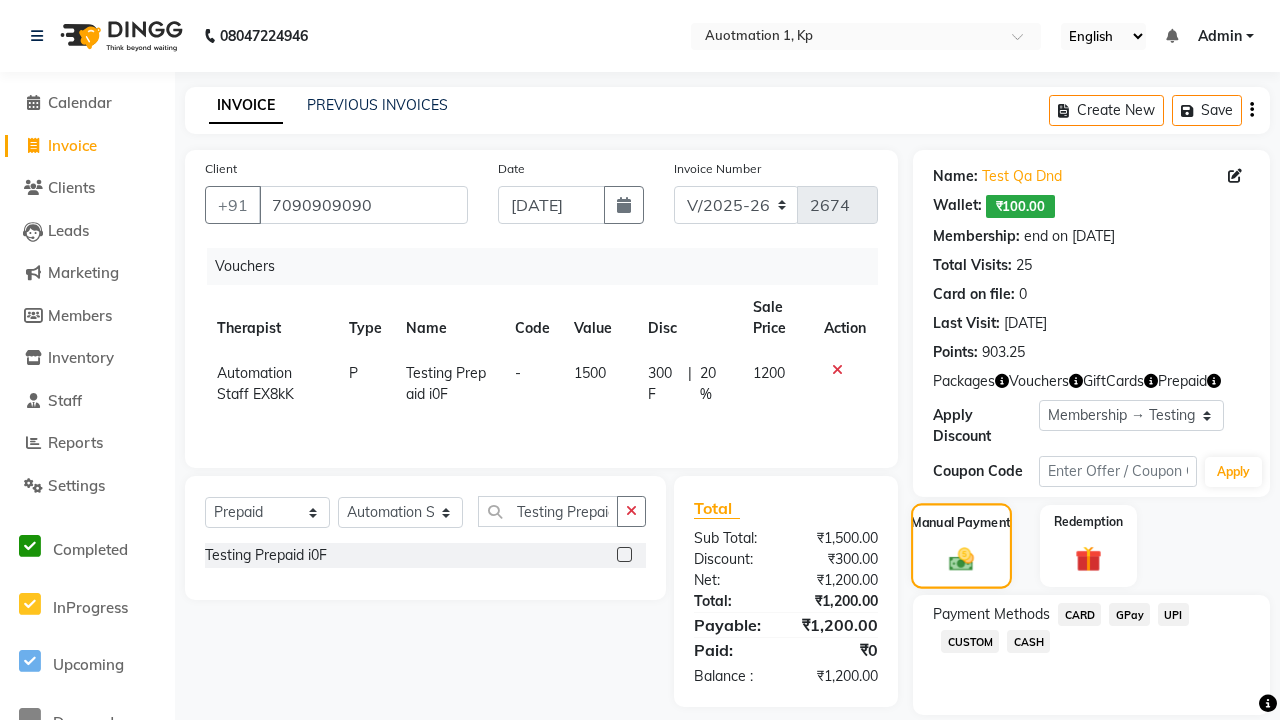 checkbox on "false" 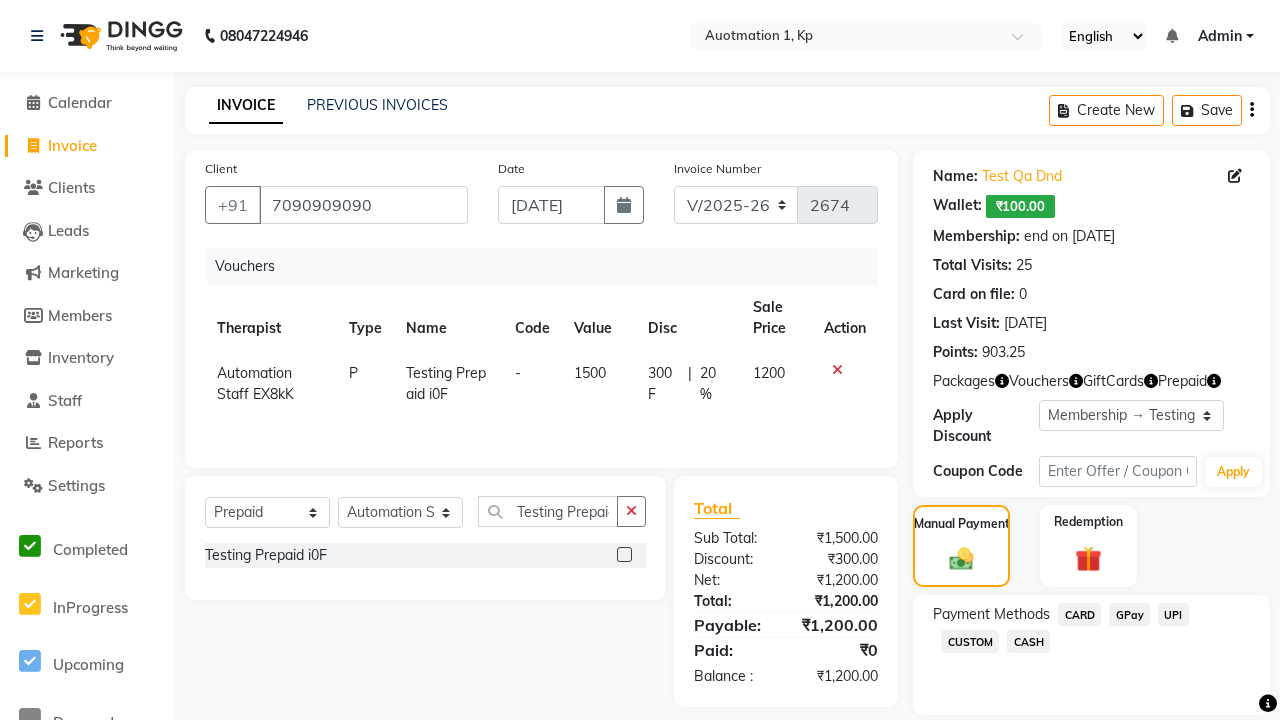 click on "CARD" 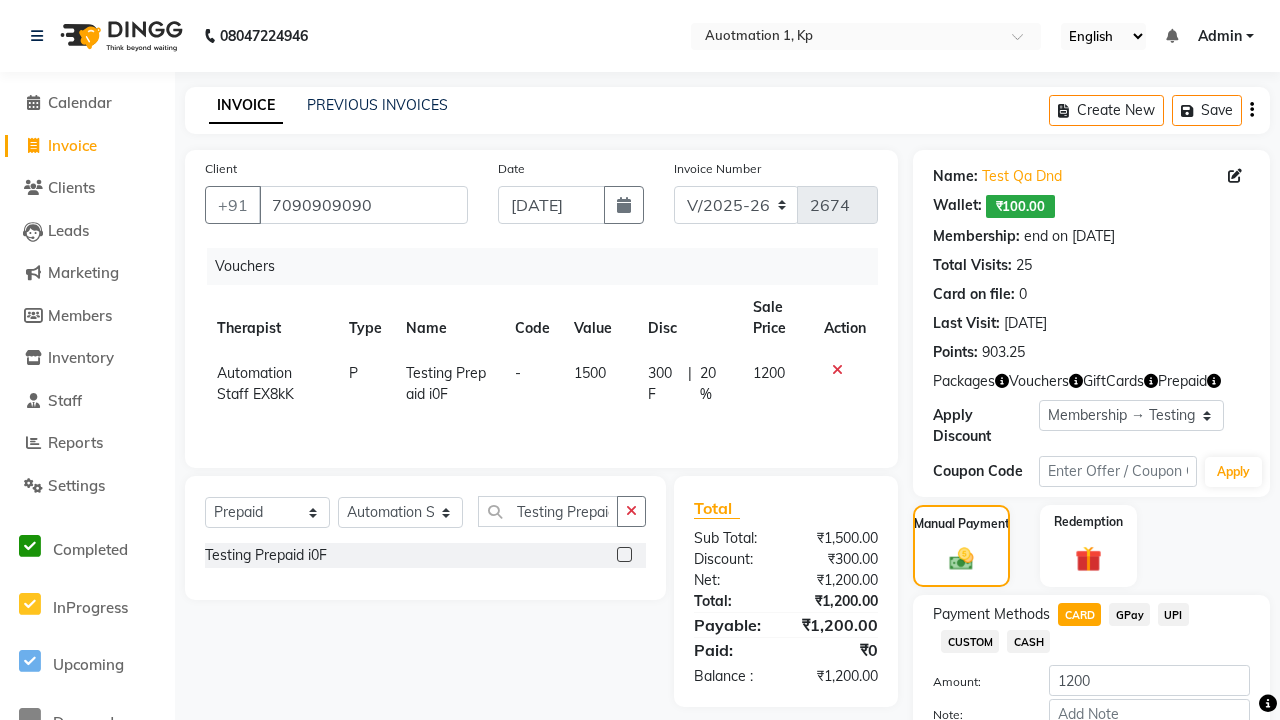 click on "Add Payment" 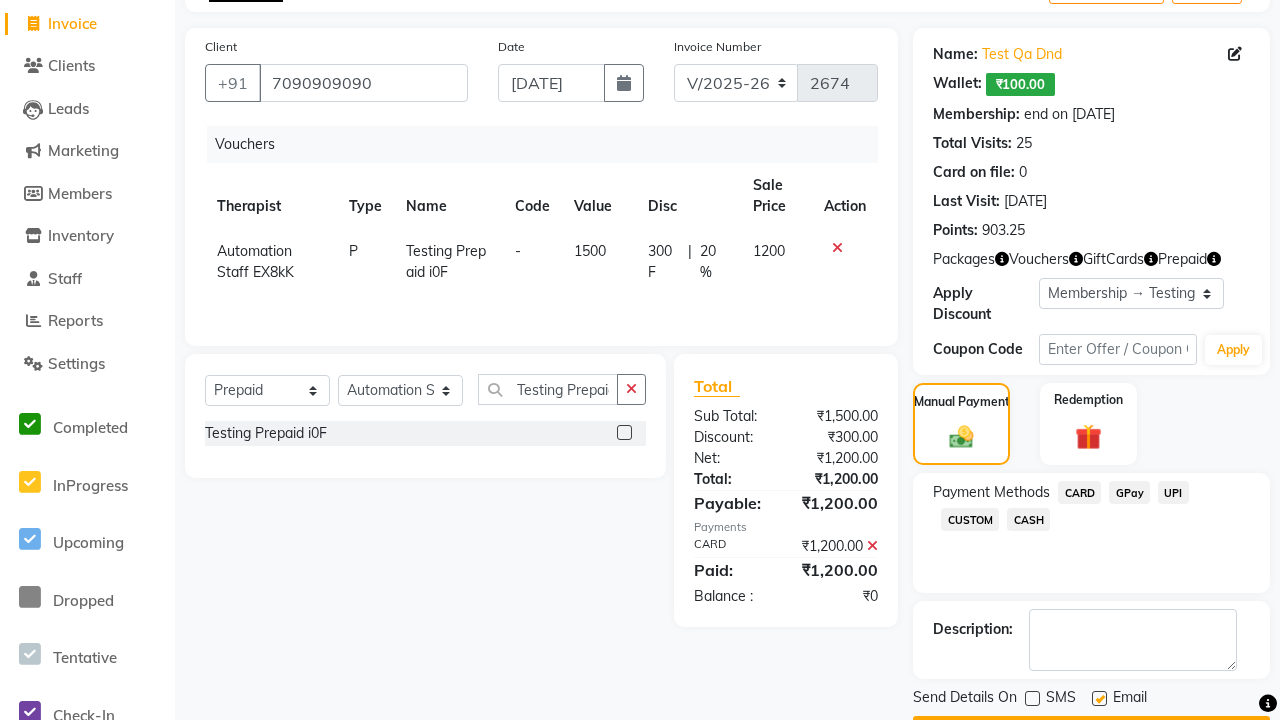 click 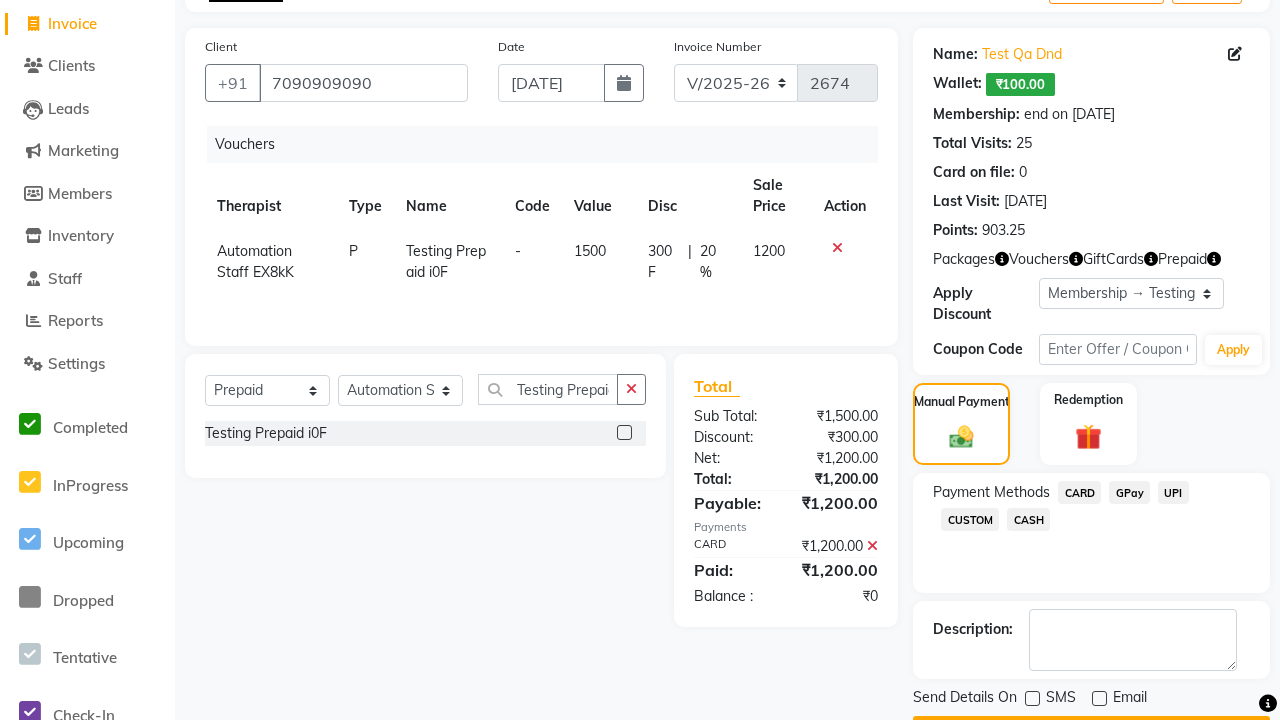 click on "Checkout" 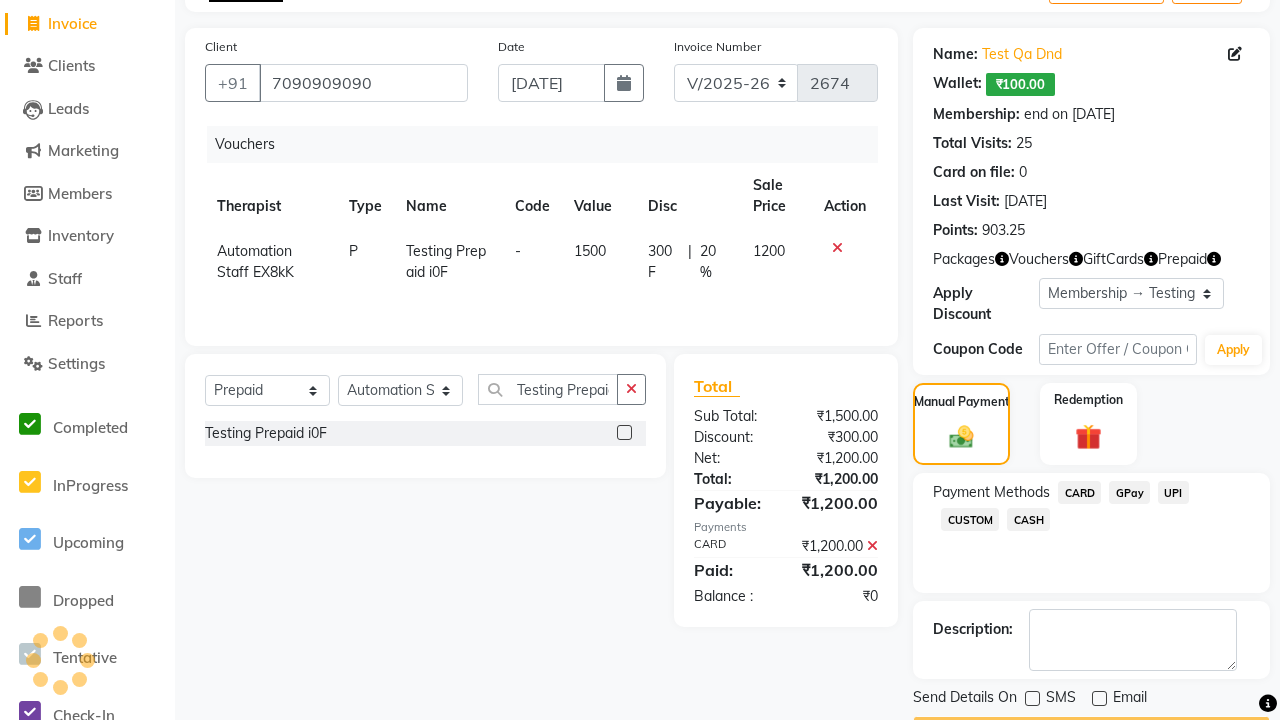 scroll, scrollTop: 149, scrollLeft: 0, axis: vertical 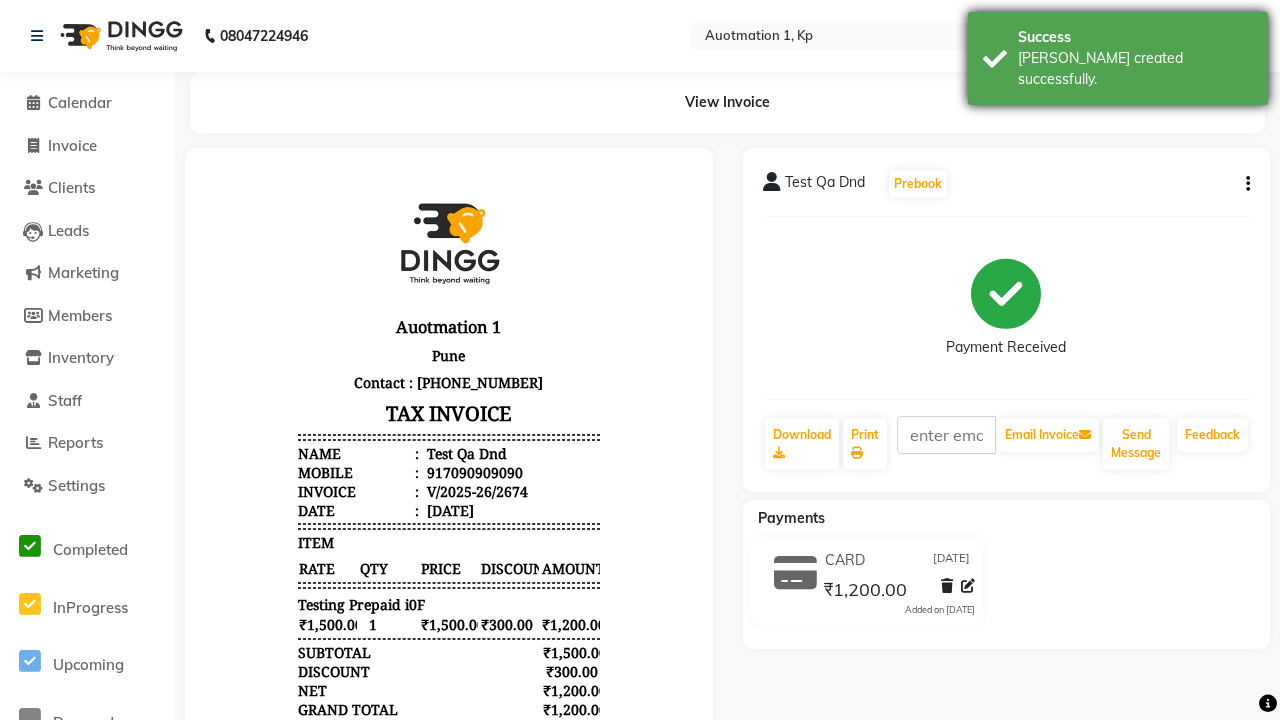 click on "[PERSON_NAME] created successfully." at bounding box center [1135, 69] 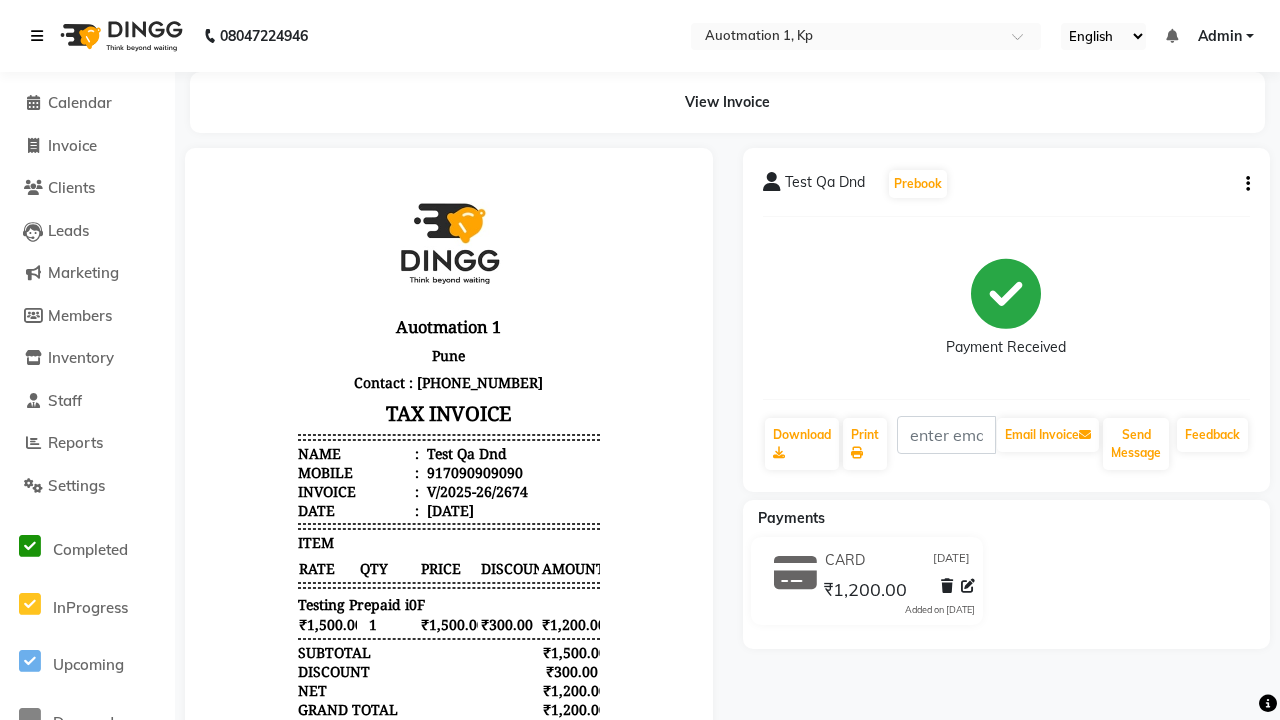 click at bounding box center [37, 36] 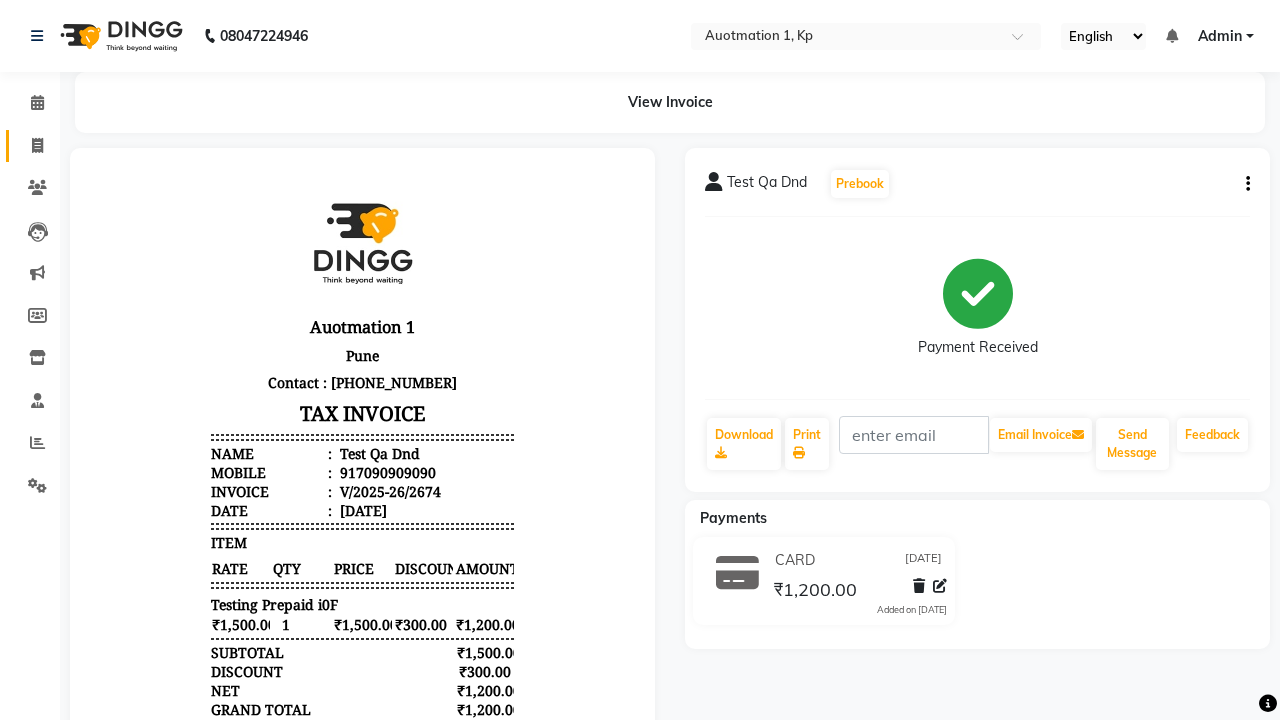 click 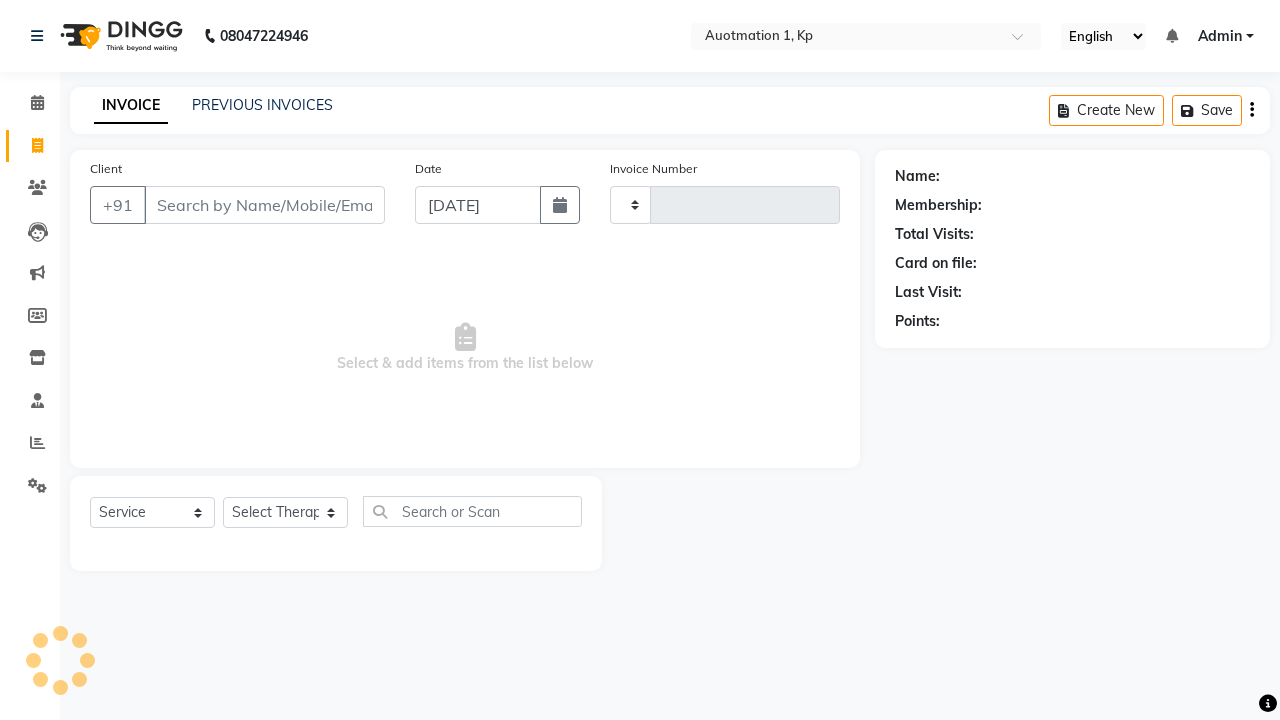 type on "2675" 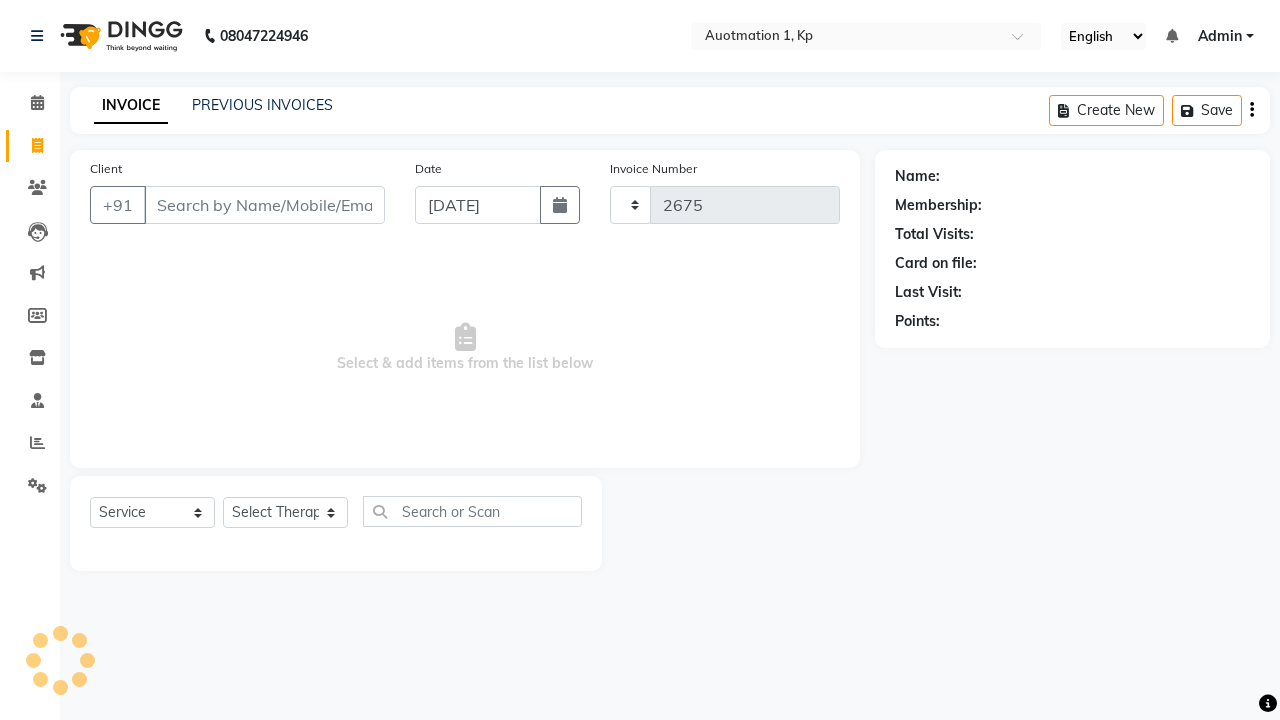 select on "150" 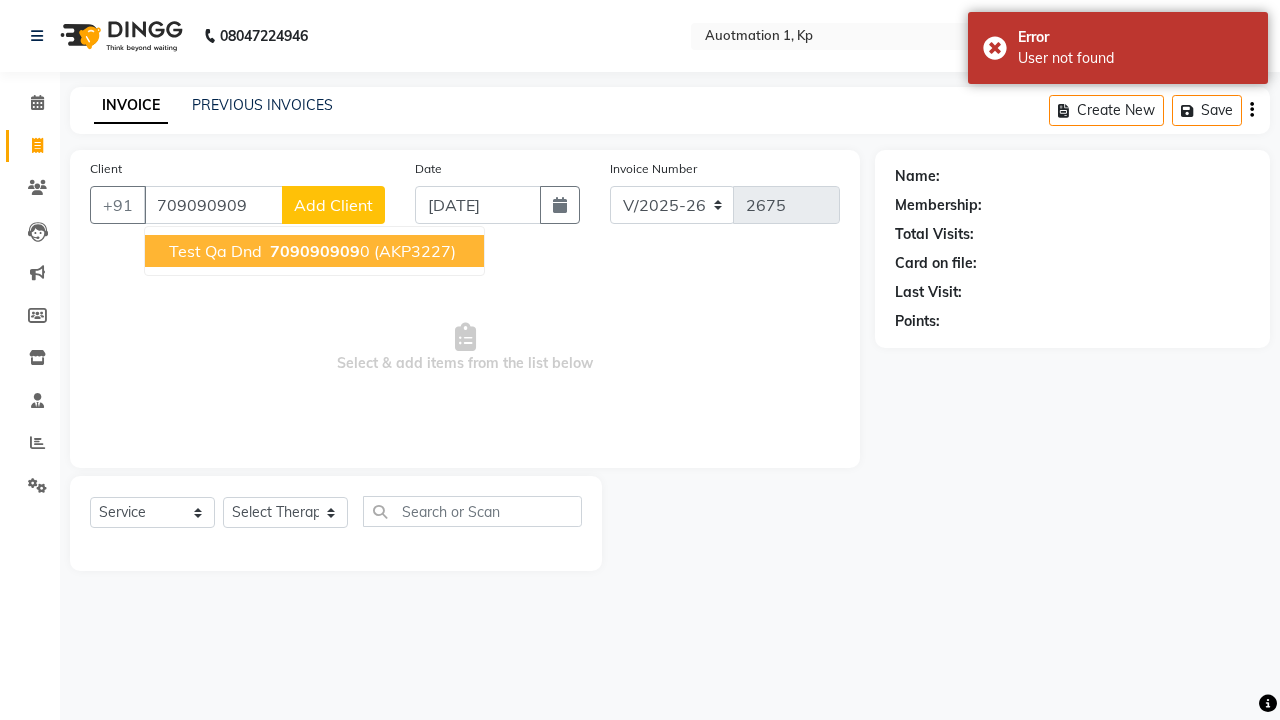 click on "709090909" at bounding box center [315, 251] 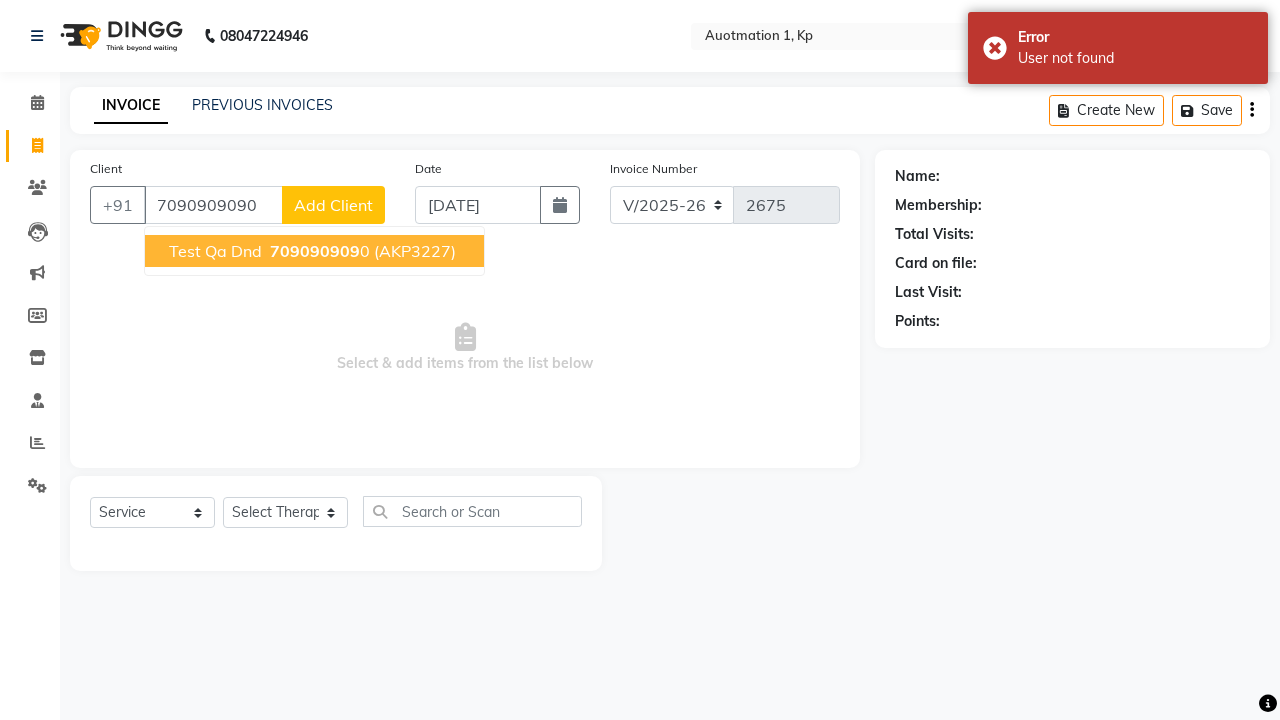 type on "7090909090" 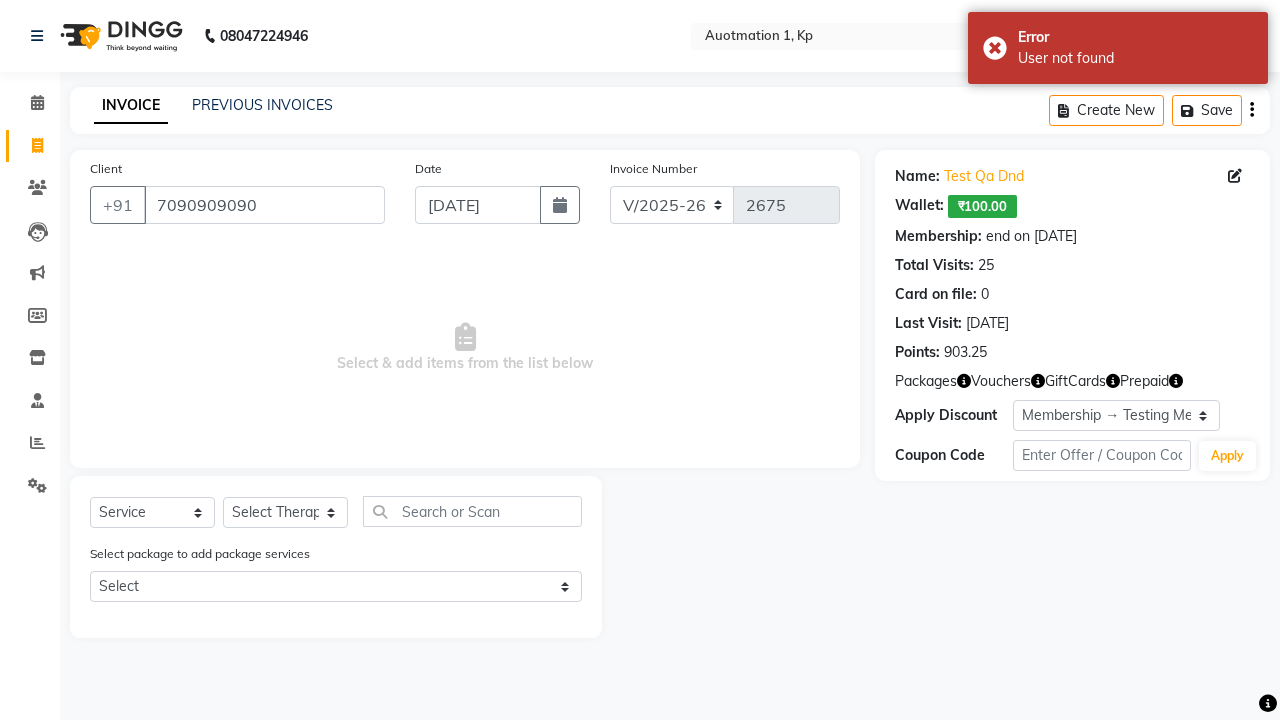 select on "0:" 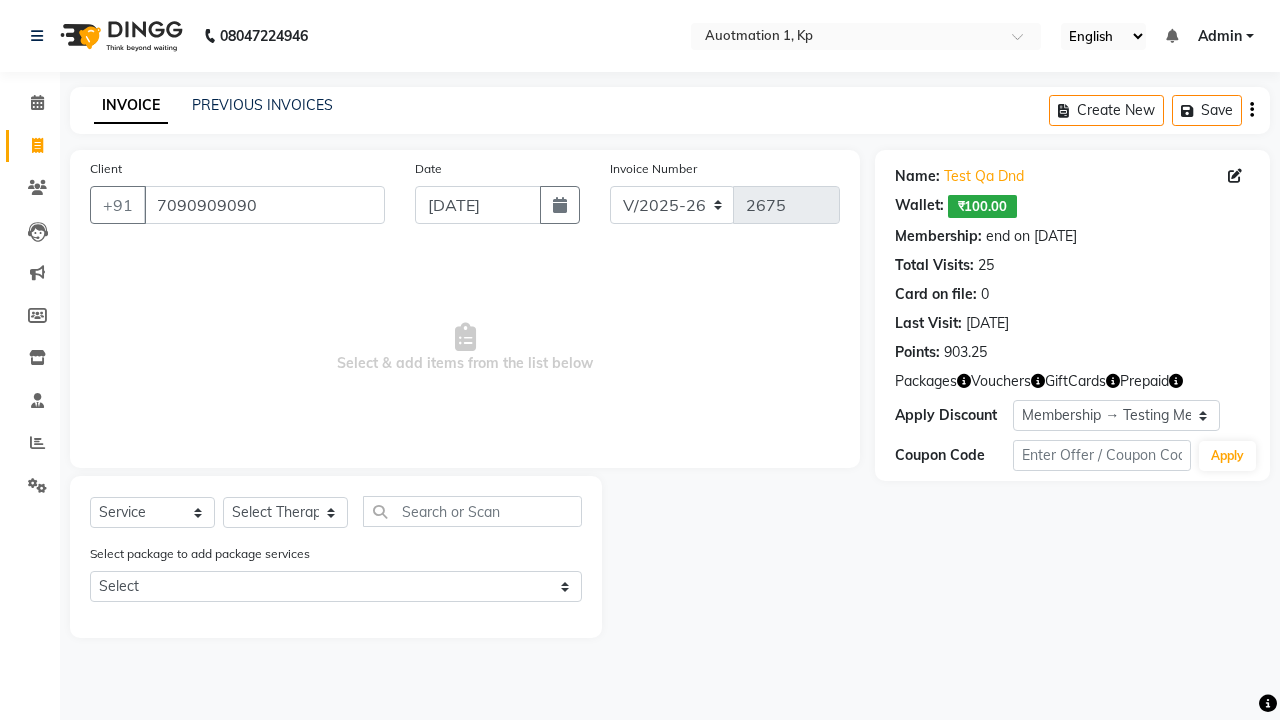 select on "5439" 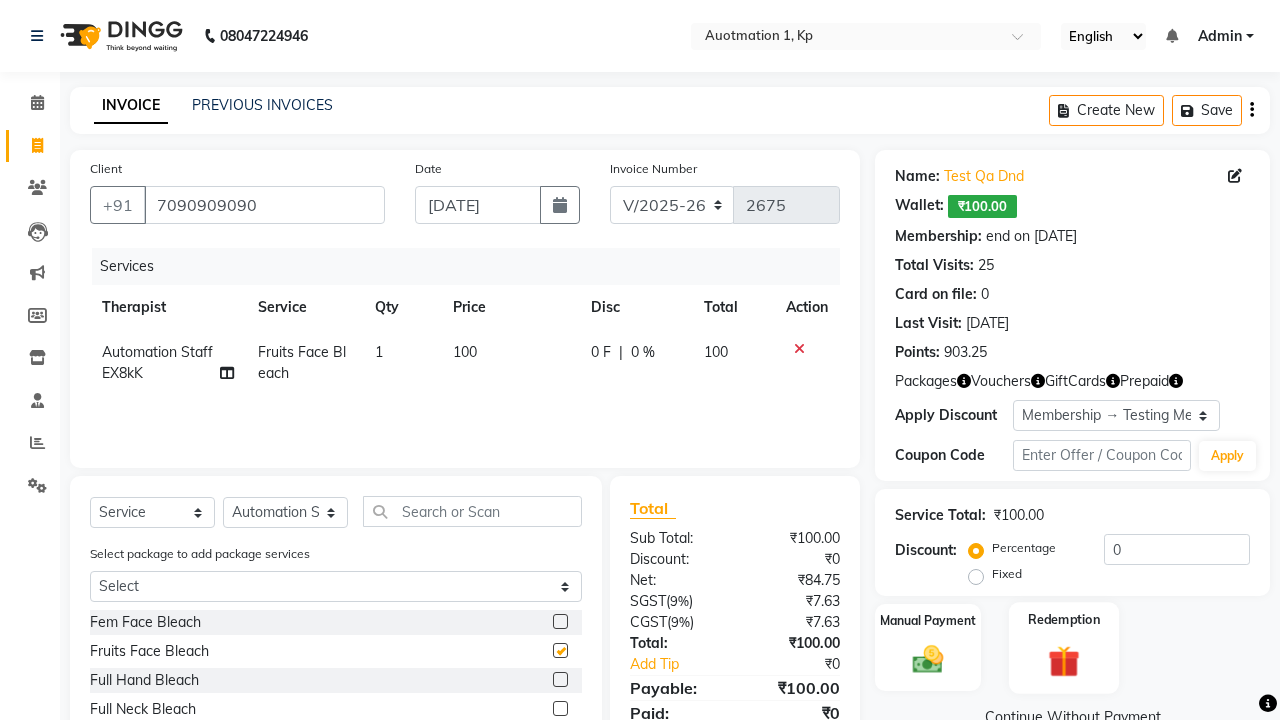 click 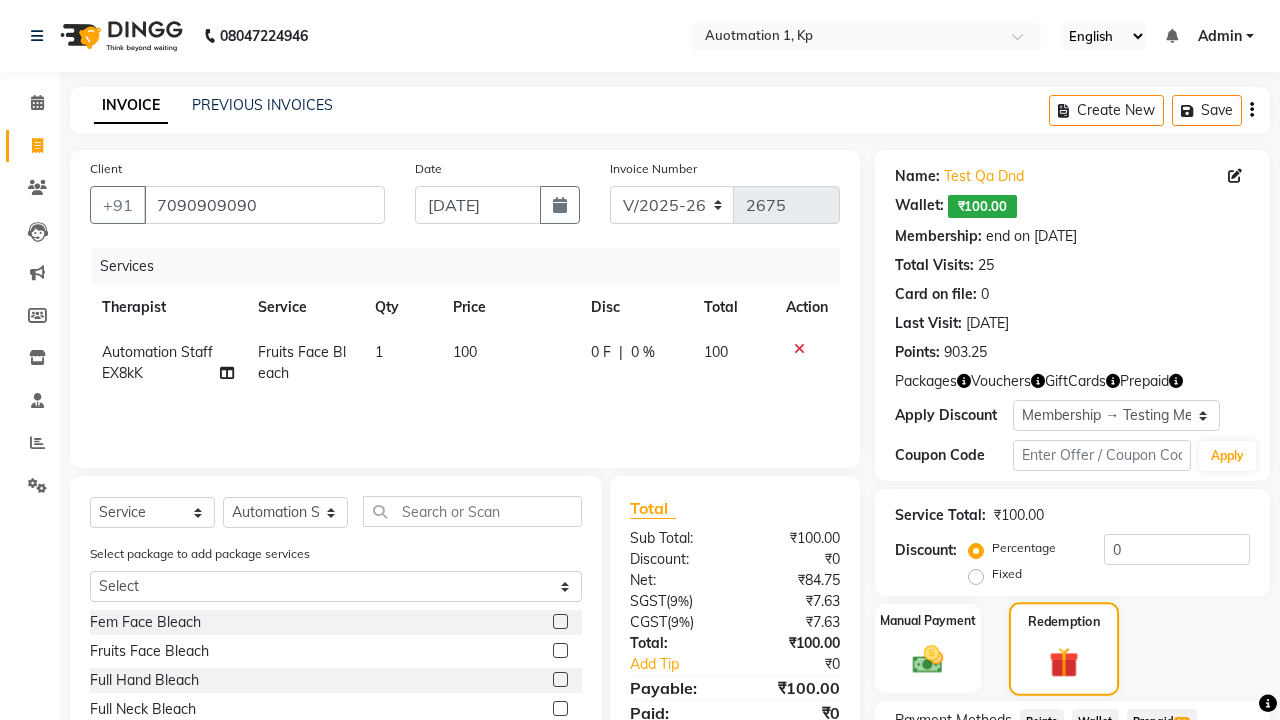 checkbox on "false" 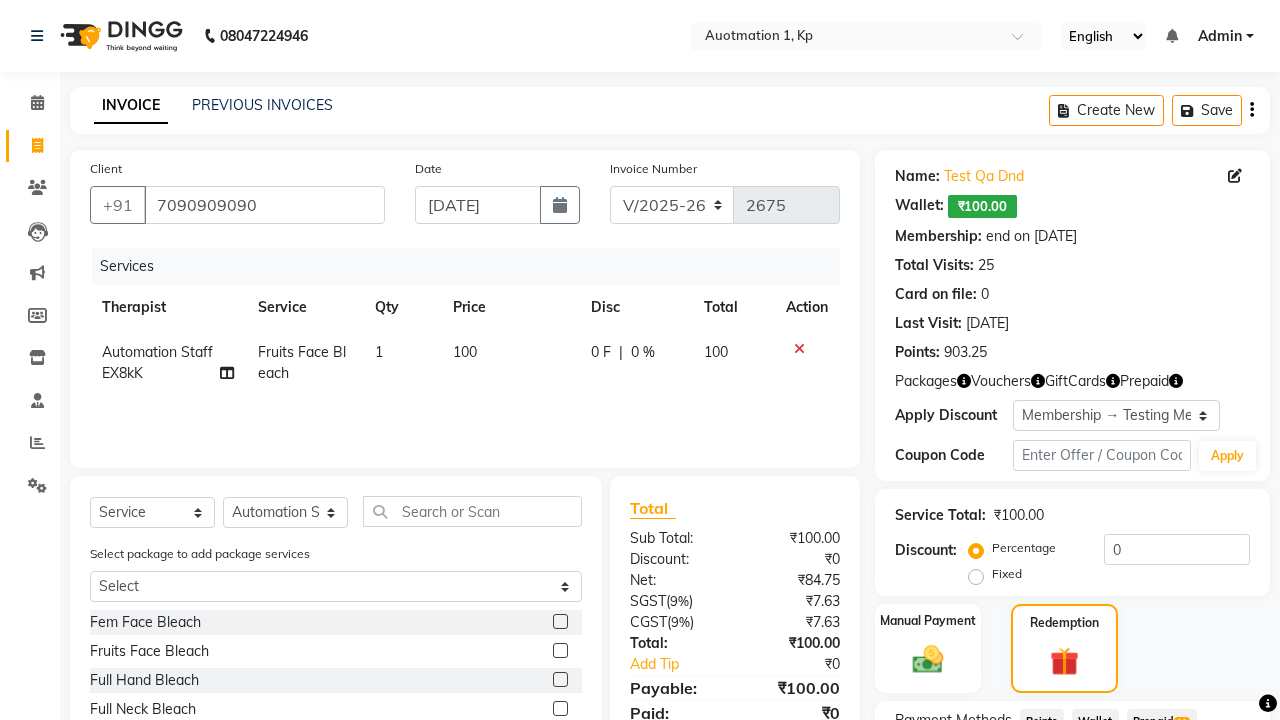 click on "Prepaid  11" 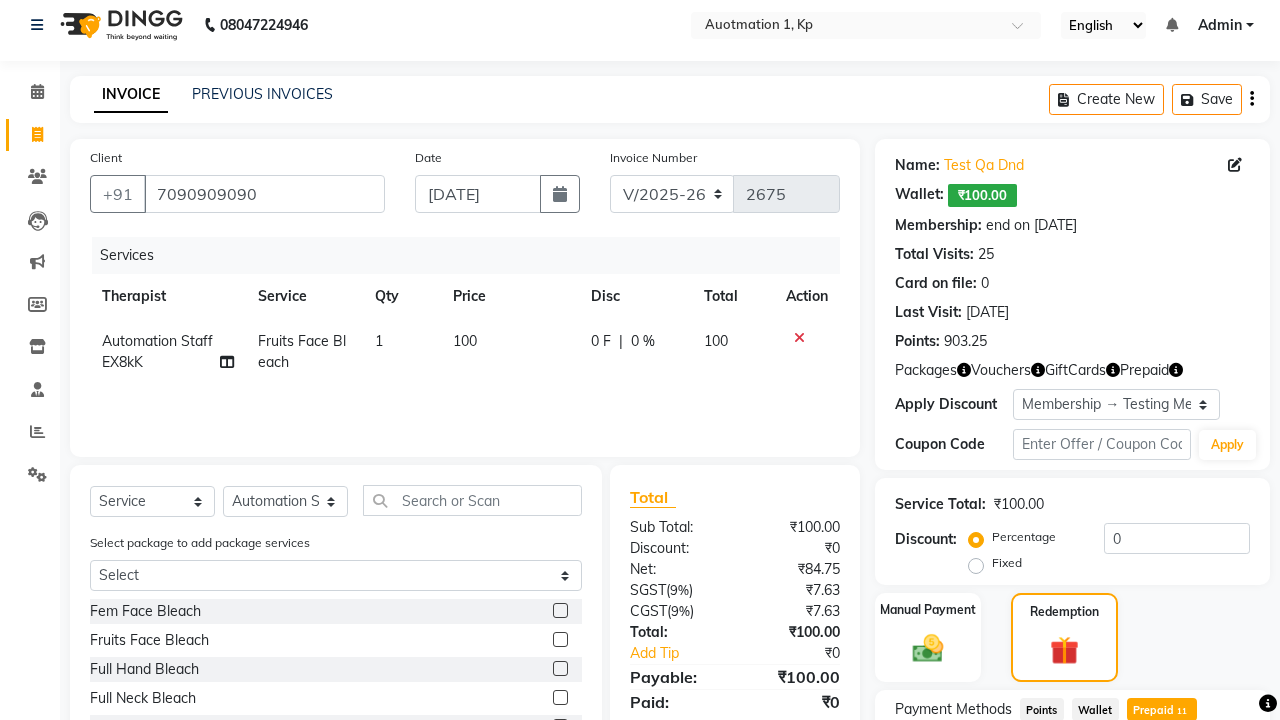 click on "Add" at bounding box center [1202, 817] 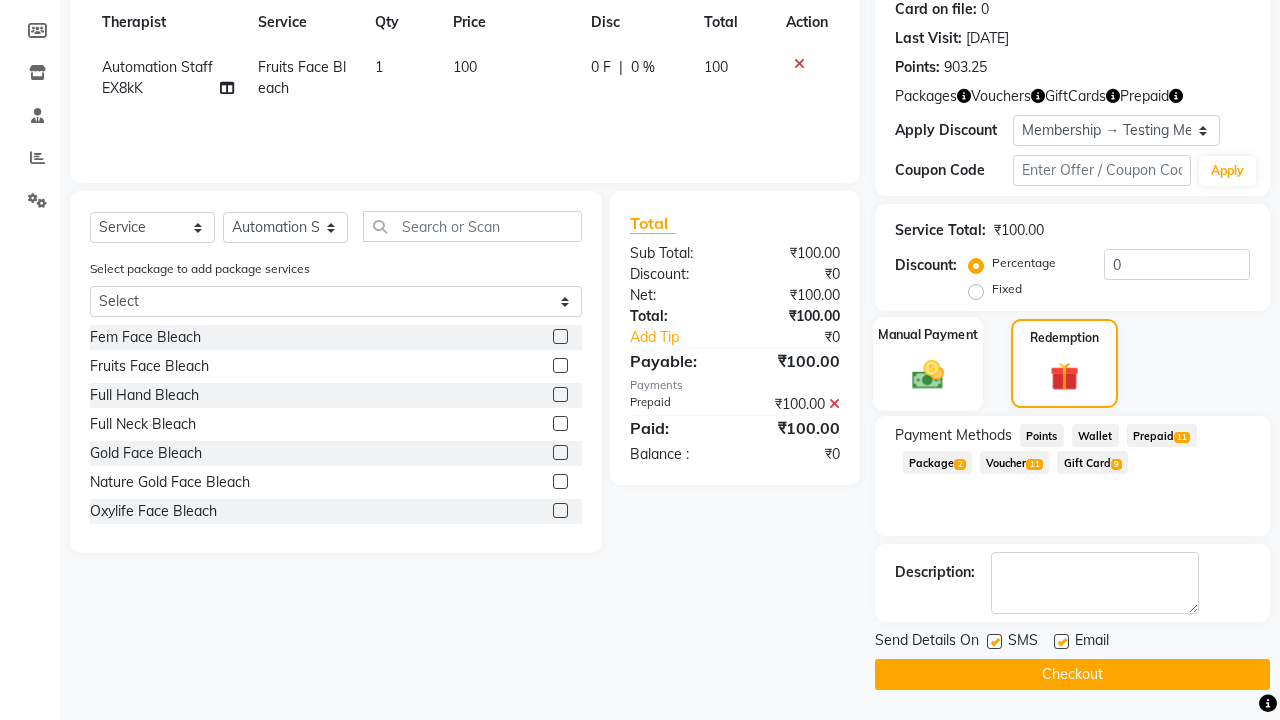 click 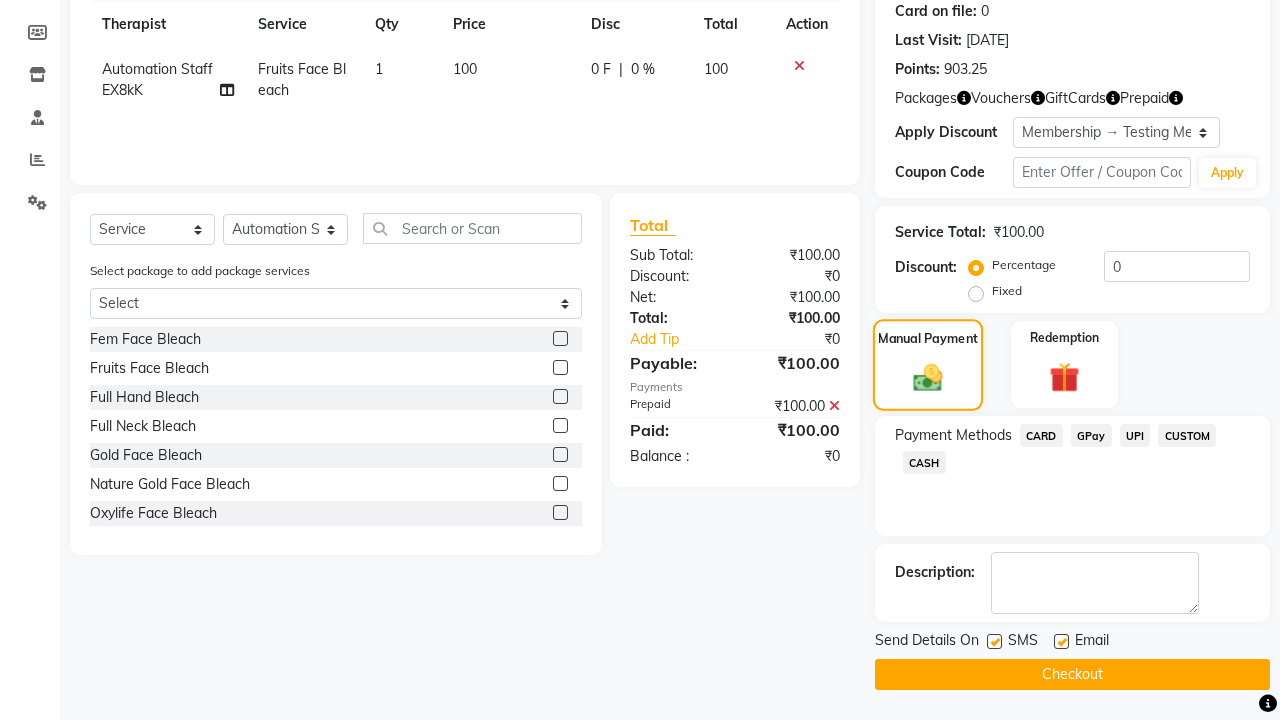 scroll, scrollTop: 339, scrollLeft: 0, axis: vertical 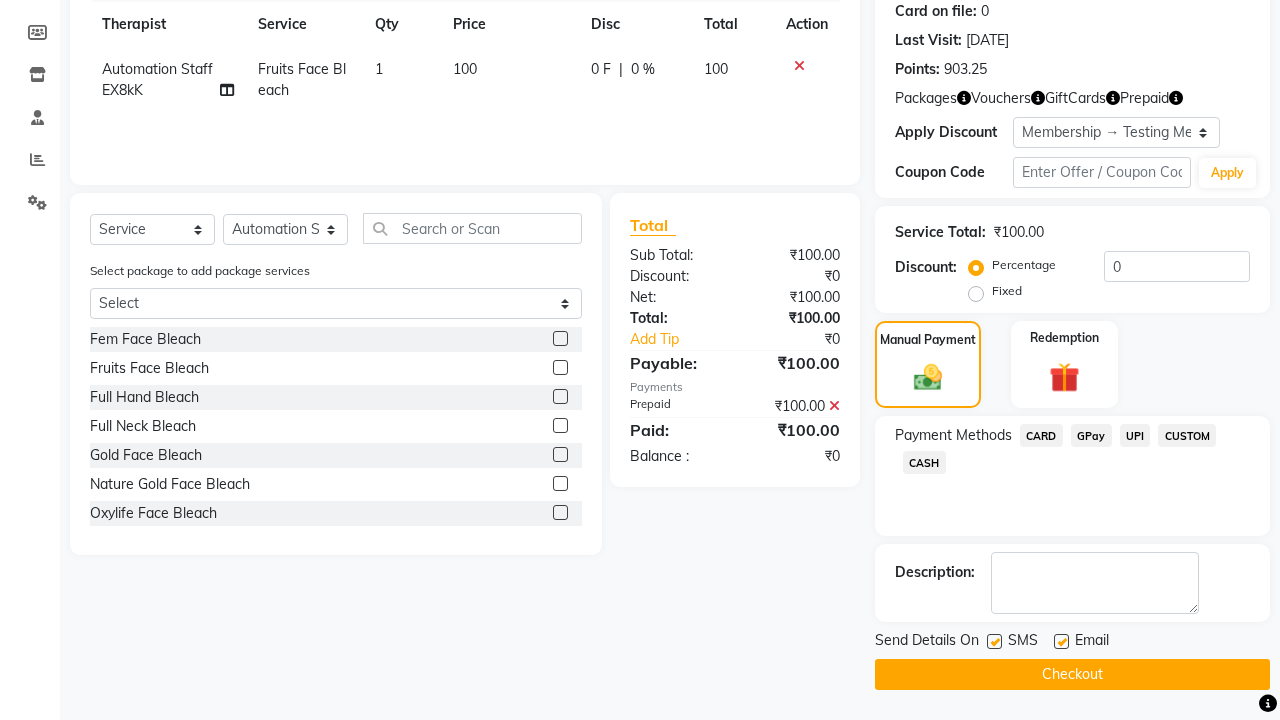 click on "CARD" 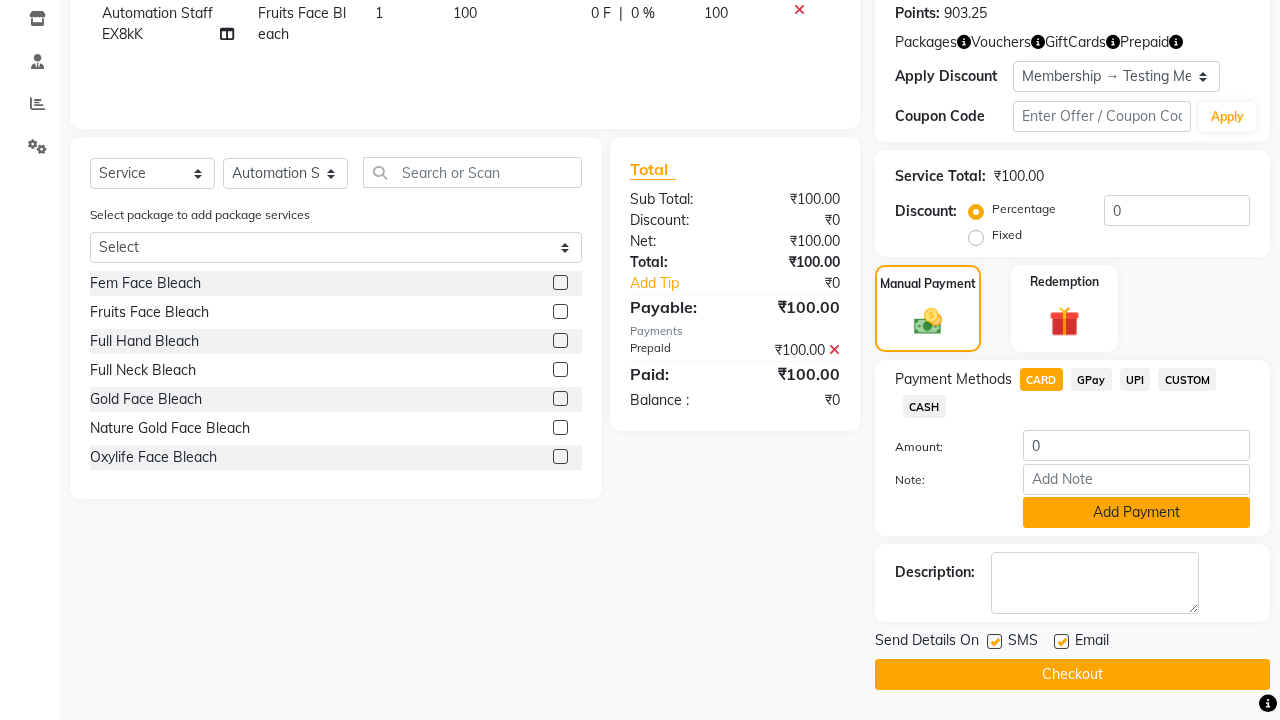 click on "Add Payment" 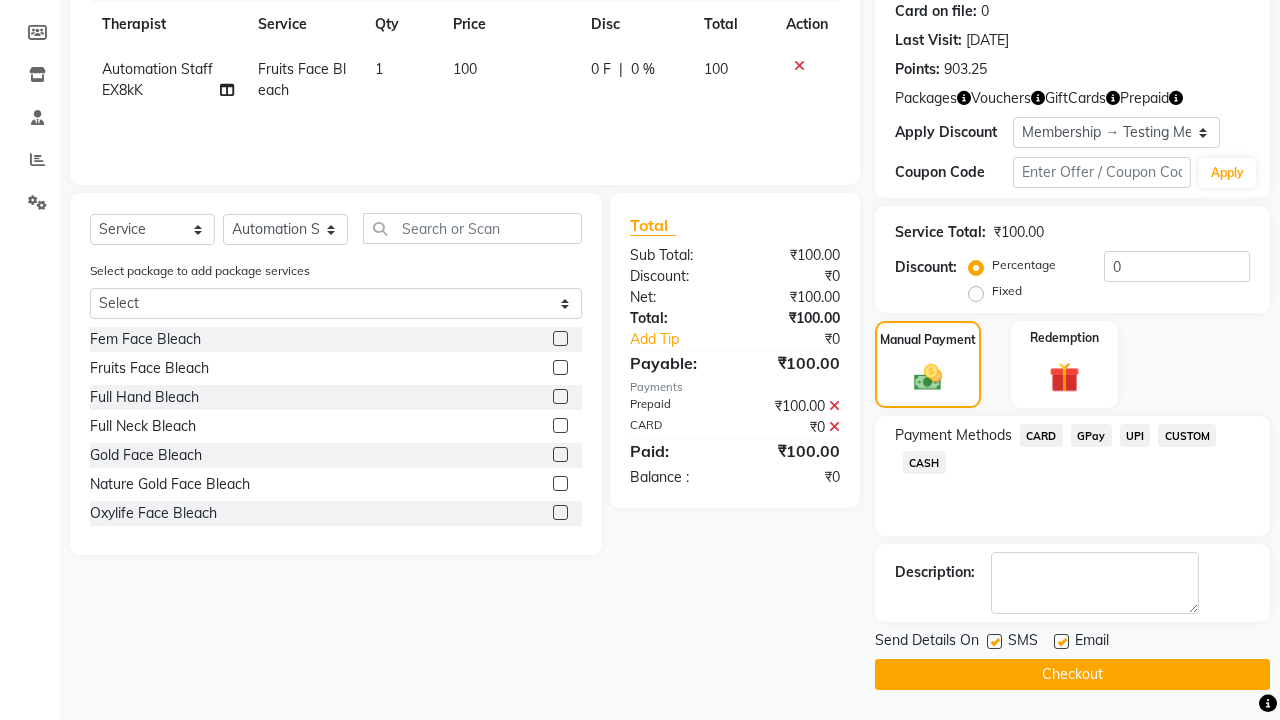 scroll, scrollTop: 283, scrollLeft: 0, axis: vertical 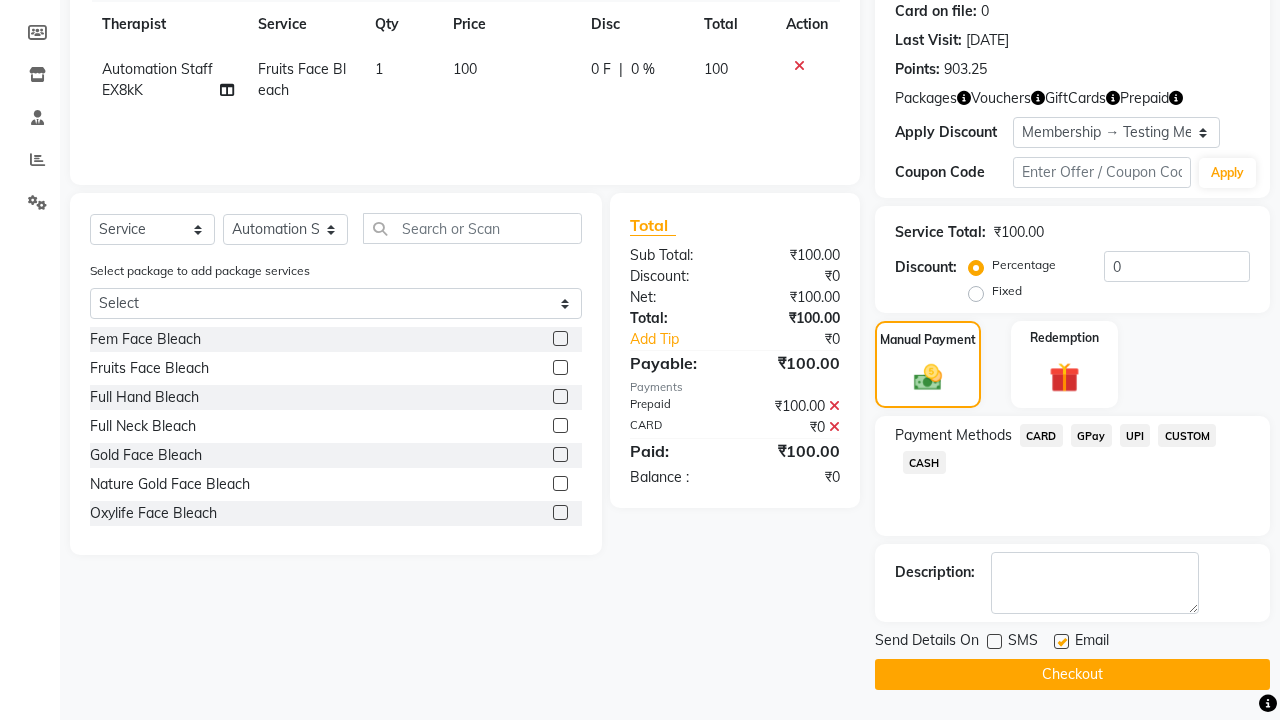 click 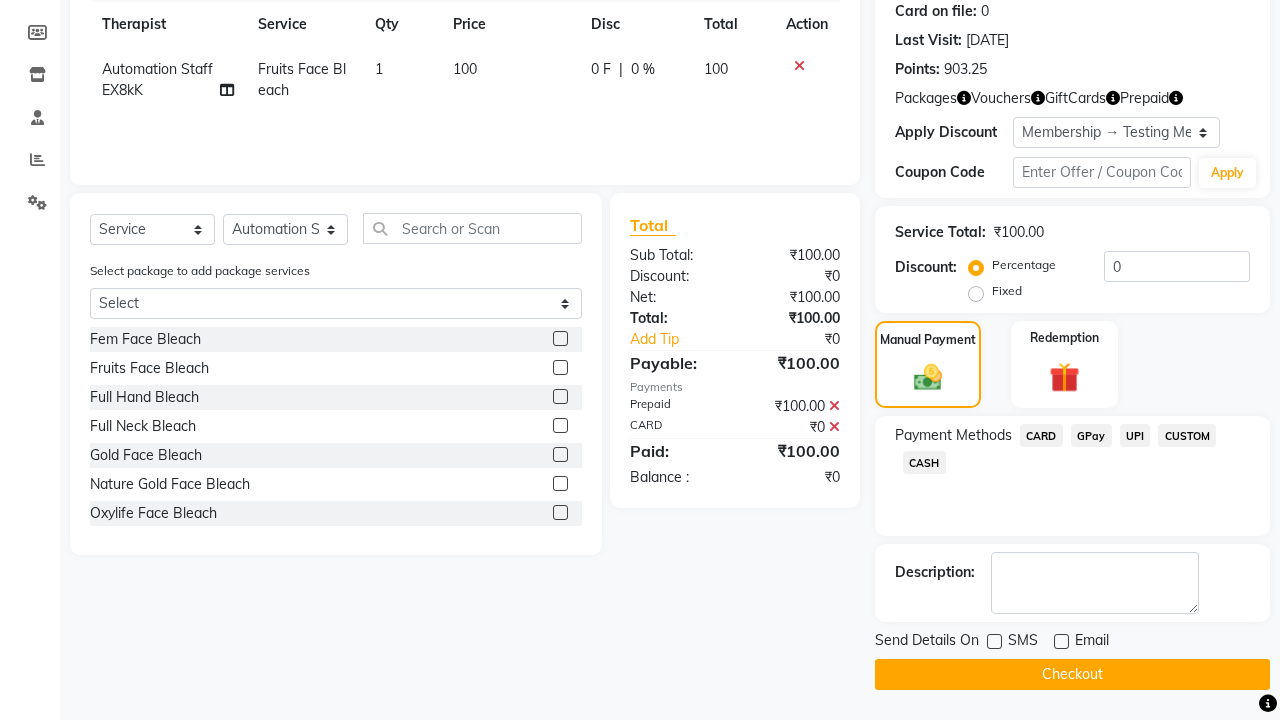 click on "Checkout" 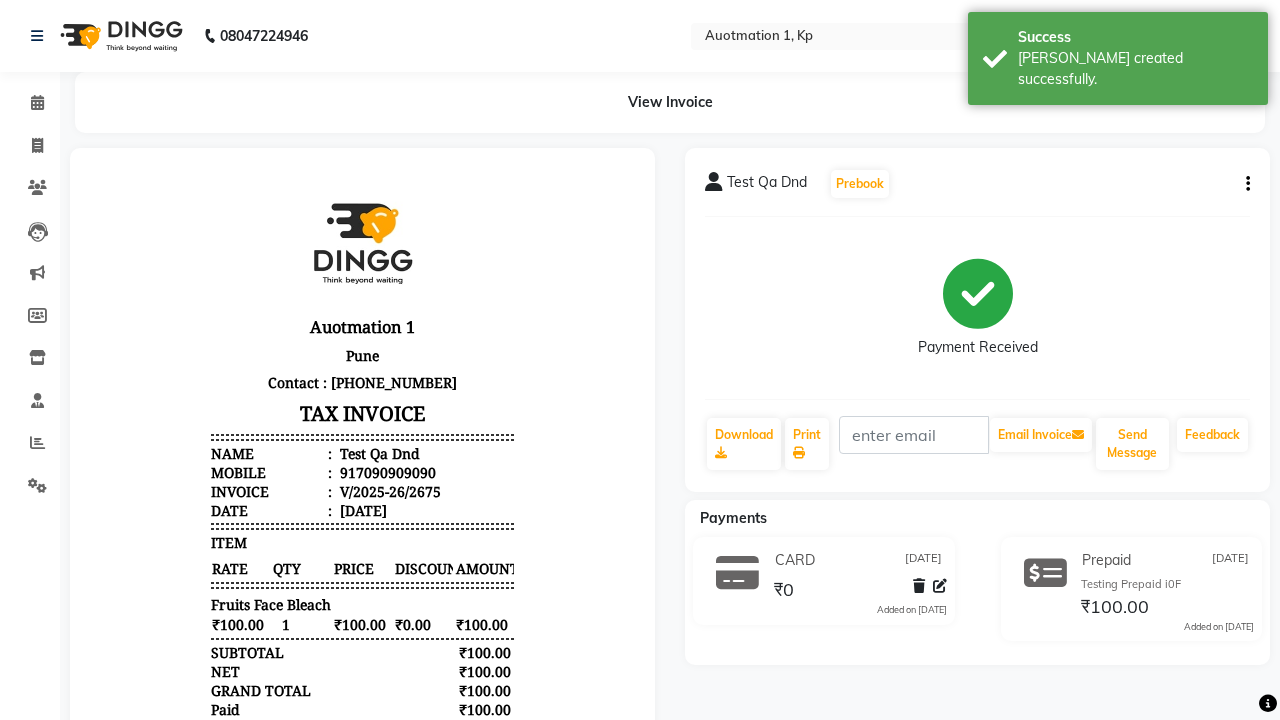 scroll, scrollTop: 0, scrollLeft: 0, axis: both 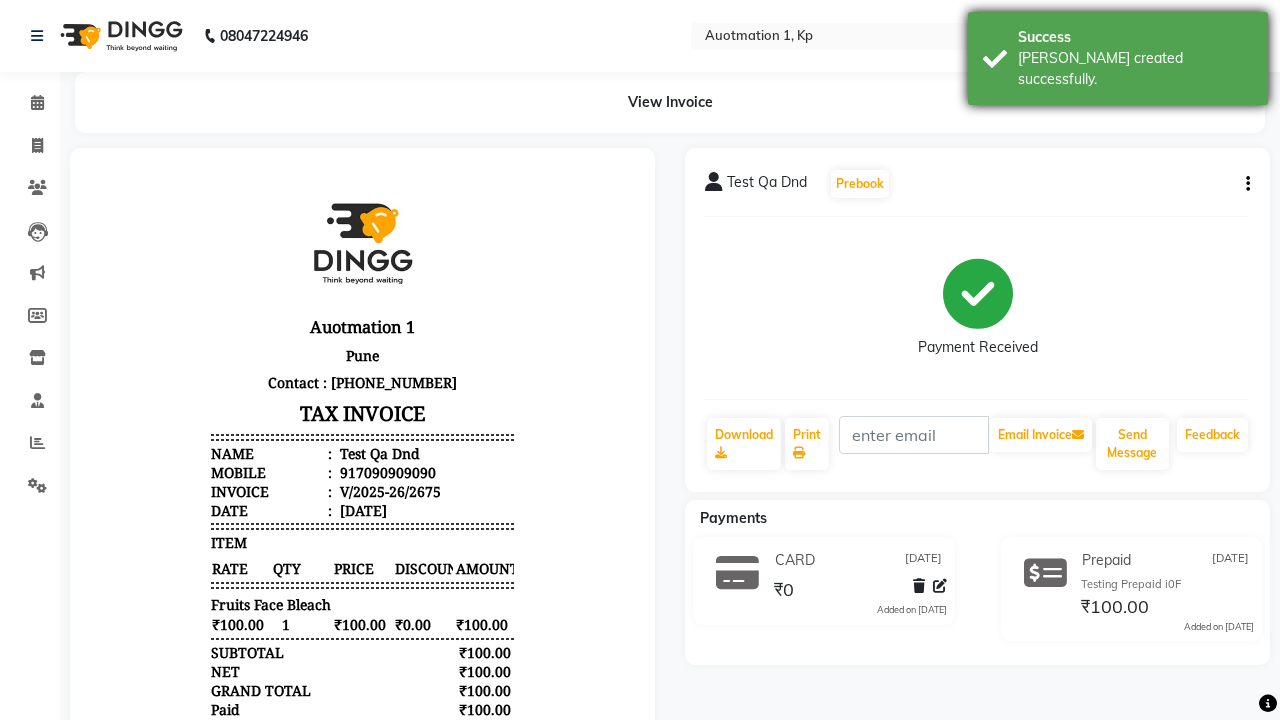 click on "[PERSON_NAME] created successfully." at bounding box center [1135, 69] 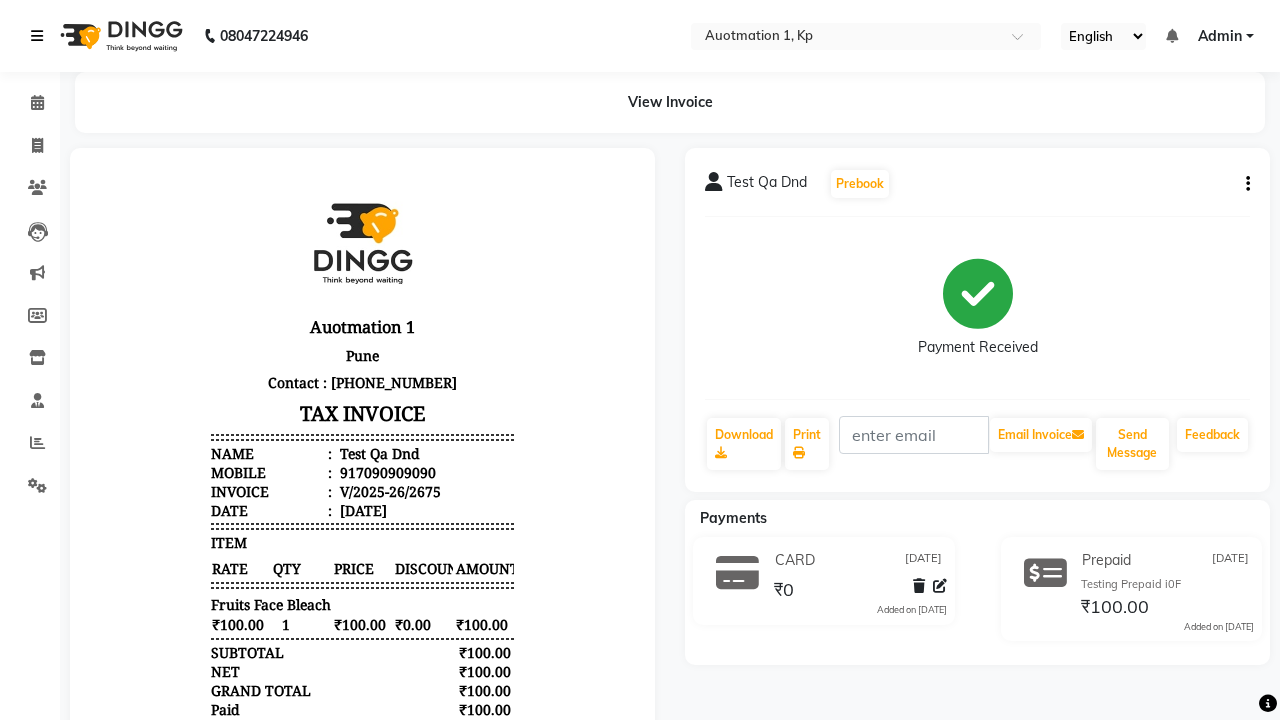 click at bounding box center (37, 36) 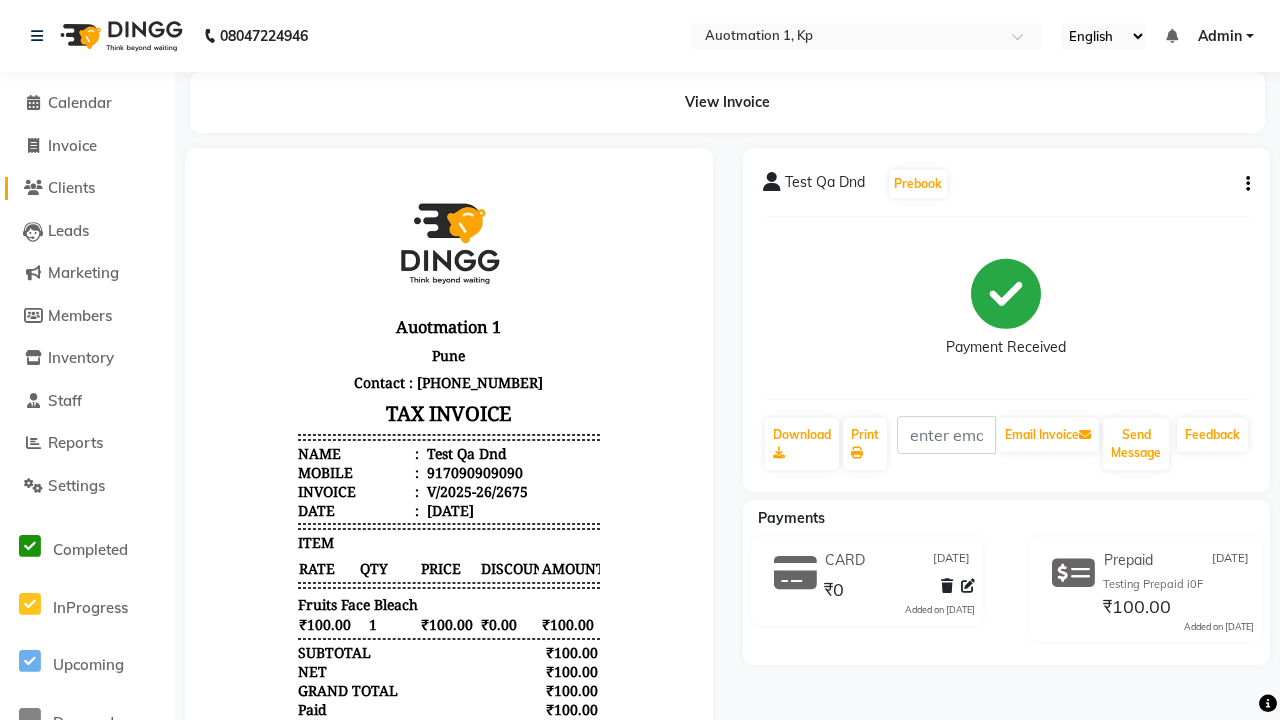 click on "Clients" 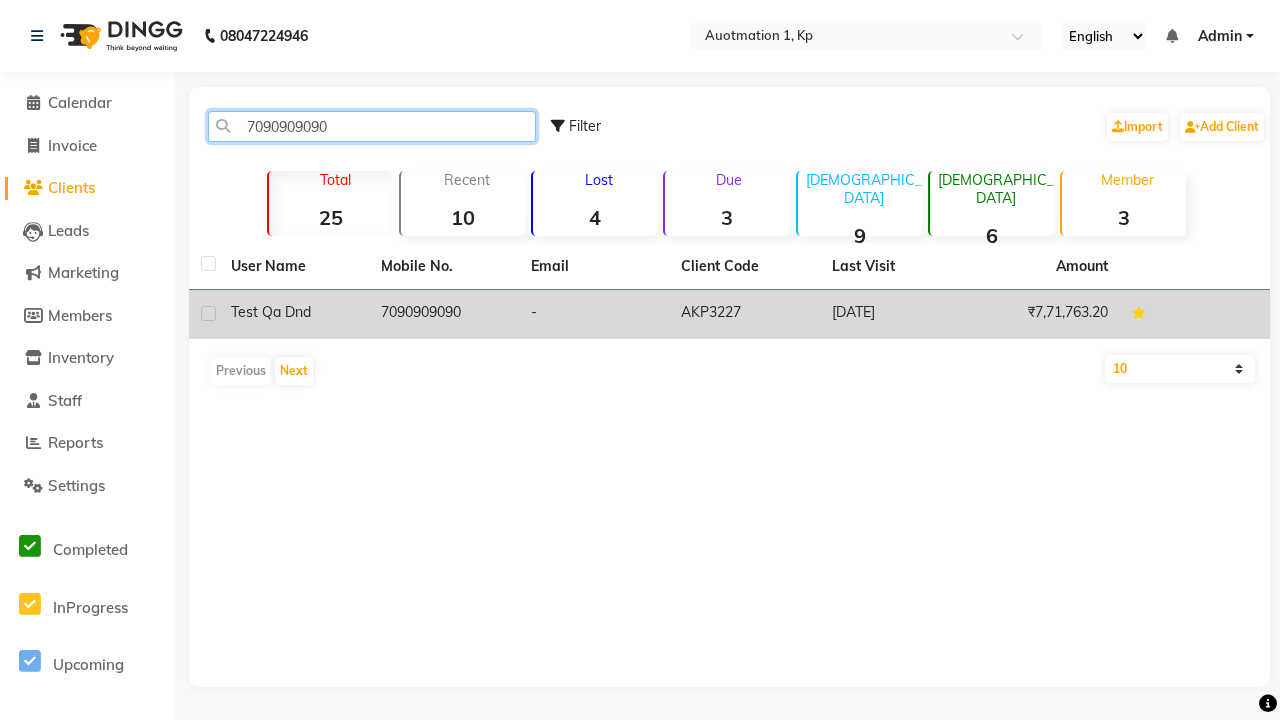 type on "7090909090" 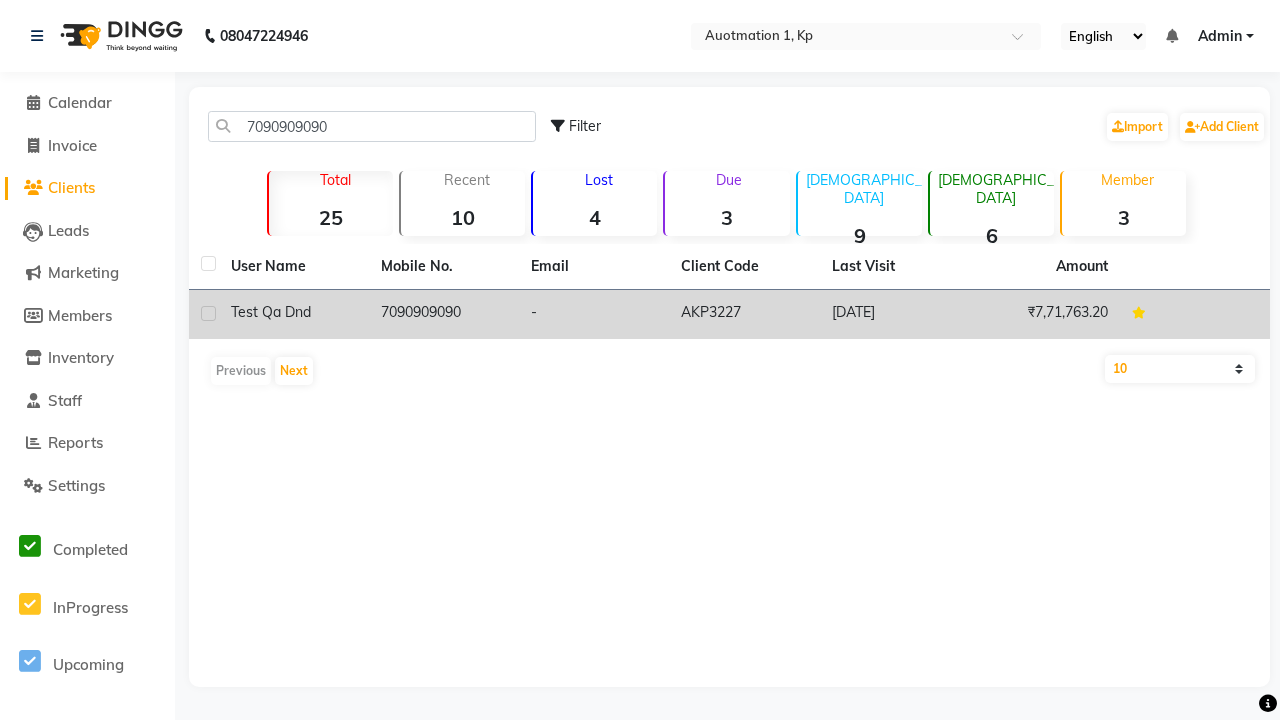 click on "7090909090" 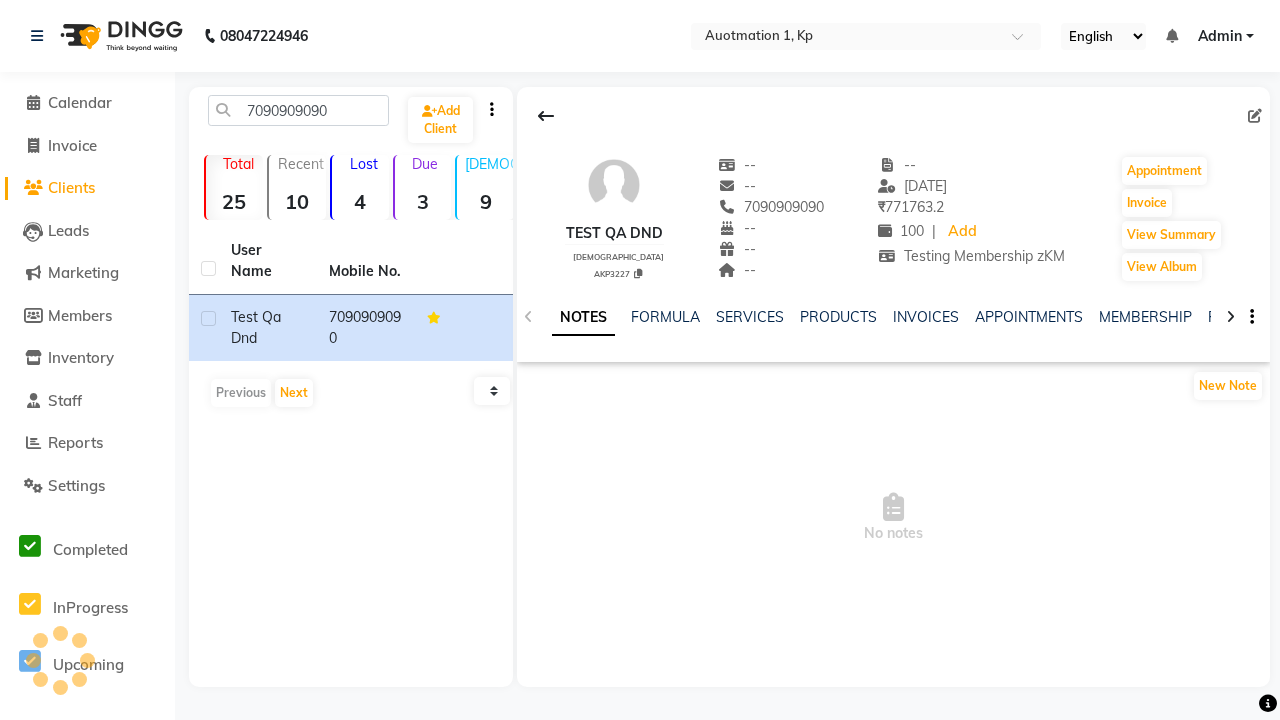 click on "VOUCHERS" 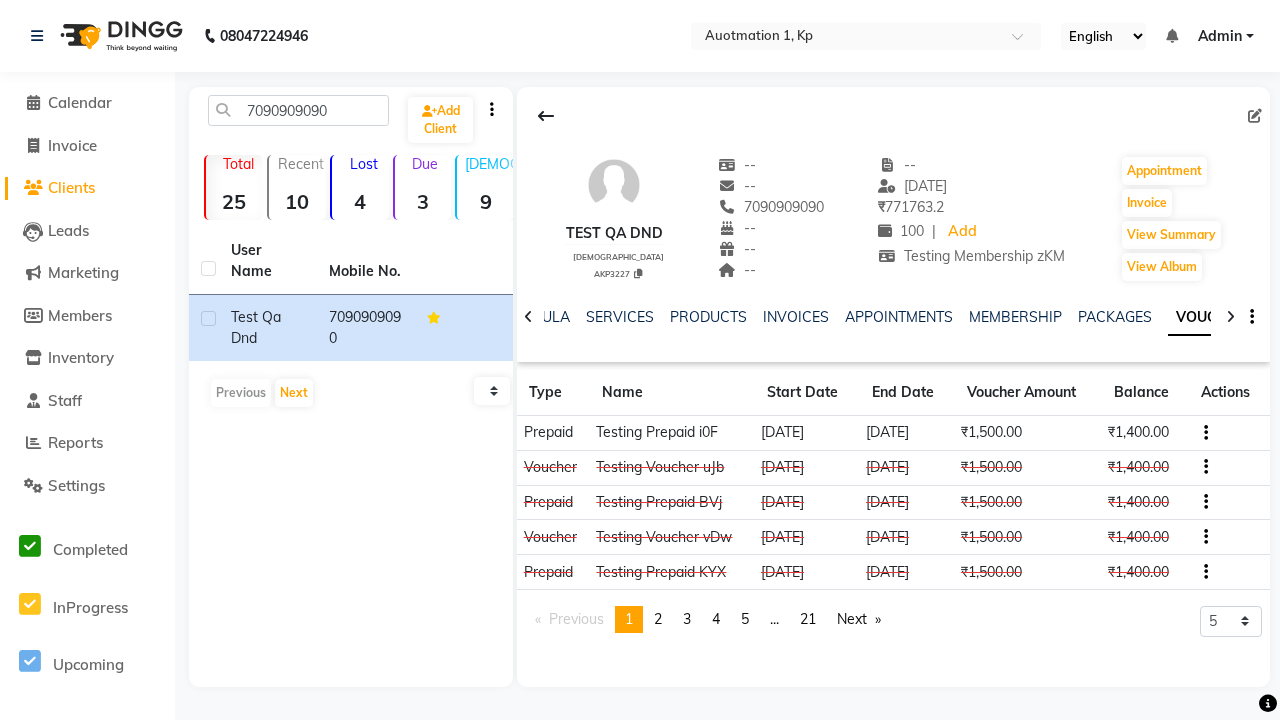 scroll, scrollTop: 0, scrollLeft: 460, axis: horizontal 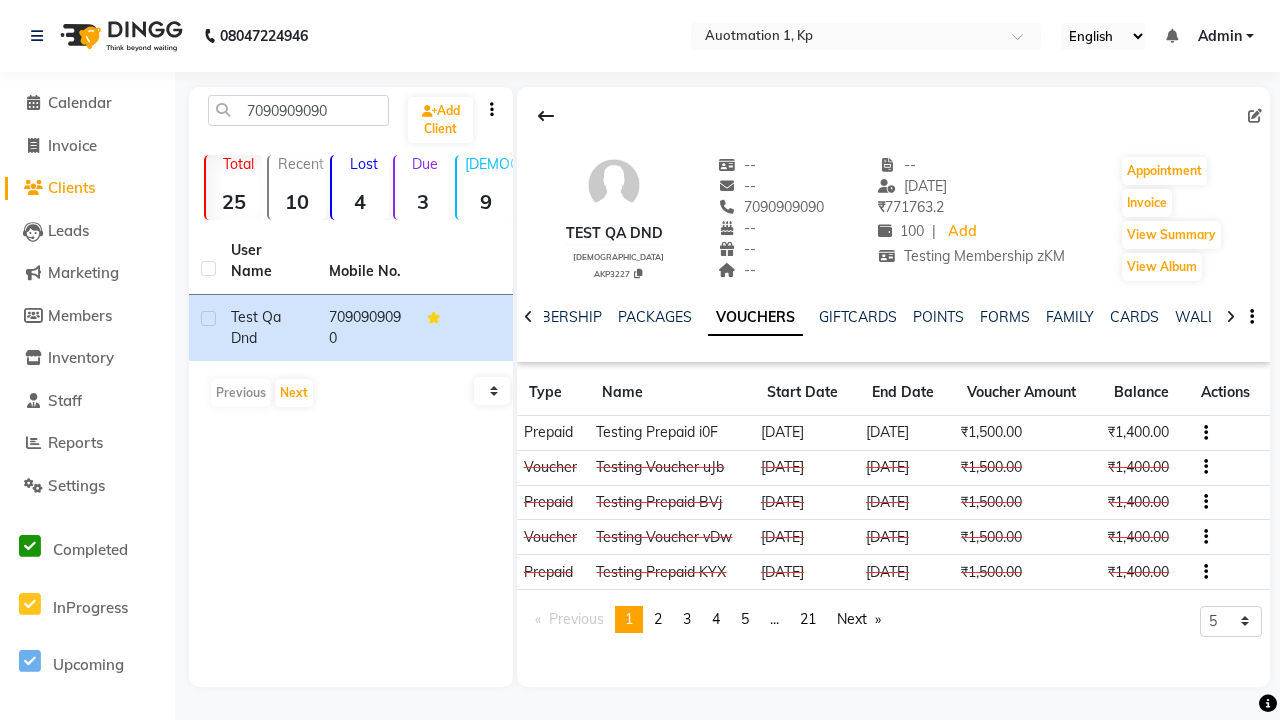 click 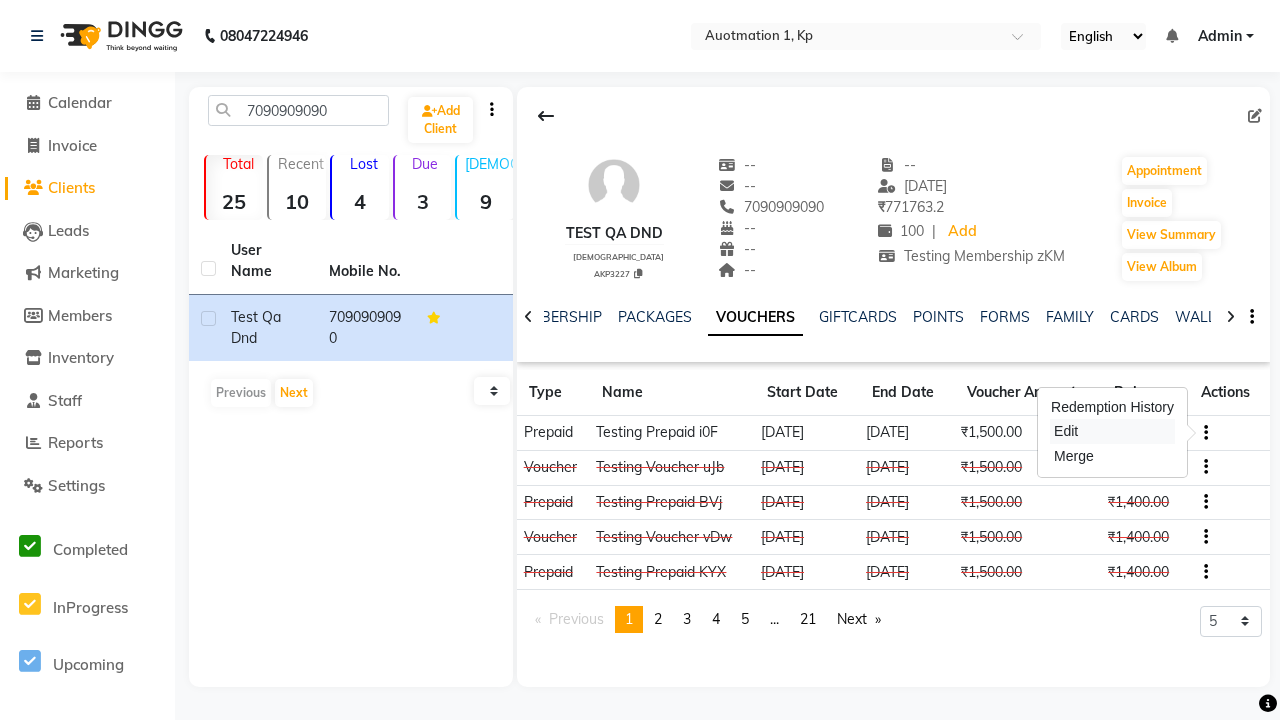 click on "Edit" at bounding box center [1112, 431] 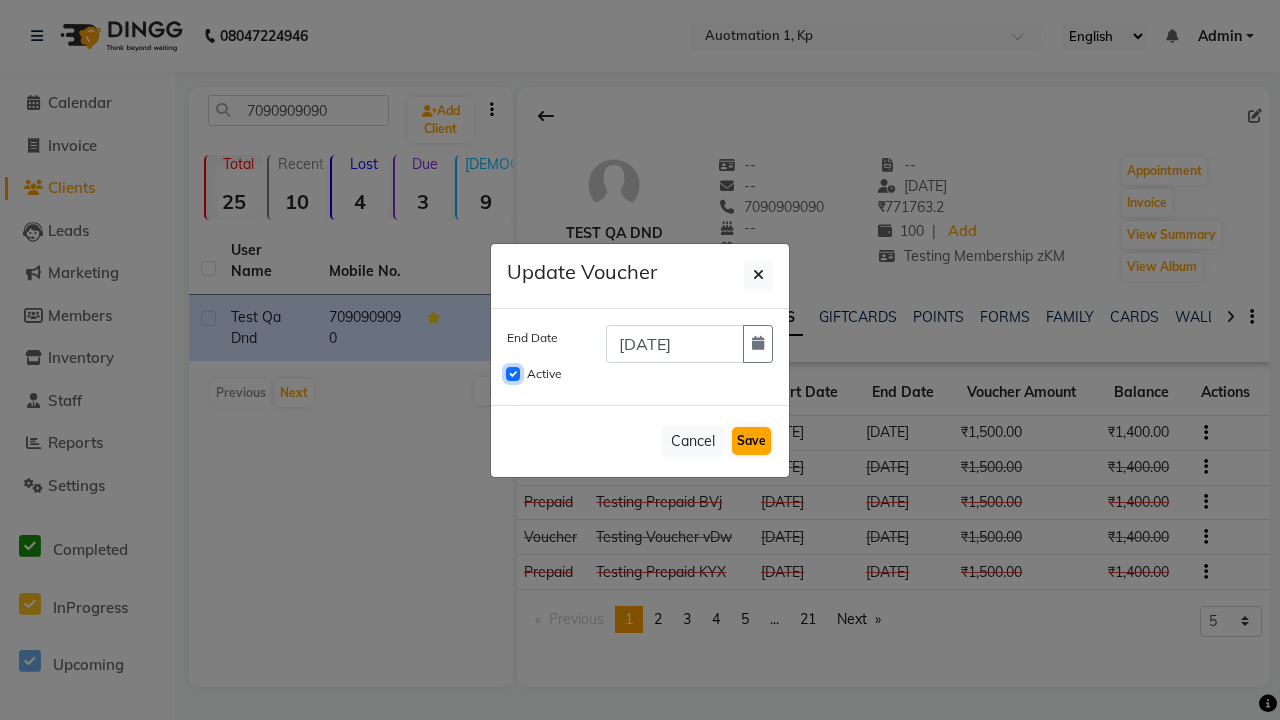 click on "Active" at bounding box center (513, 374) 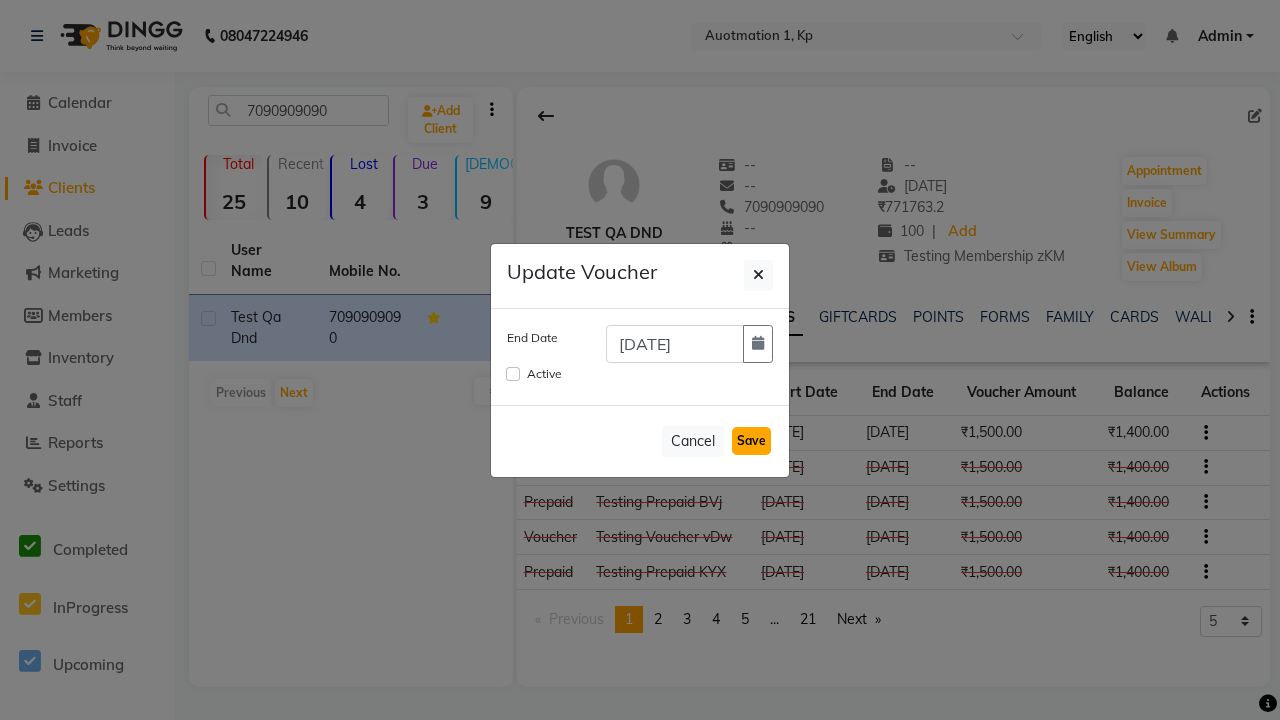 click on "Save" 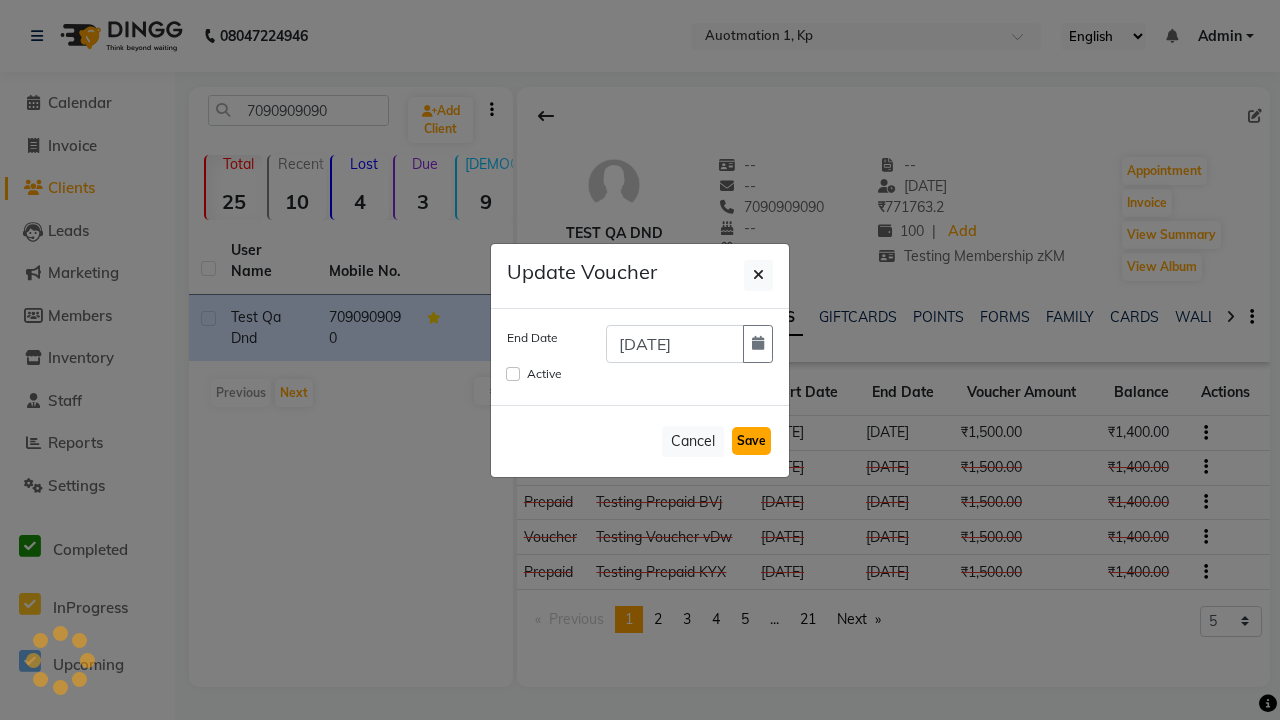 type 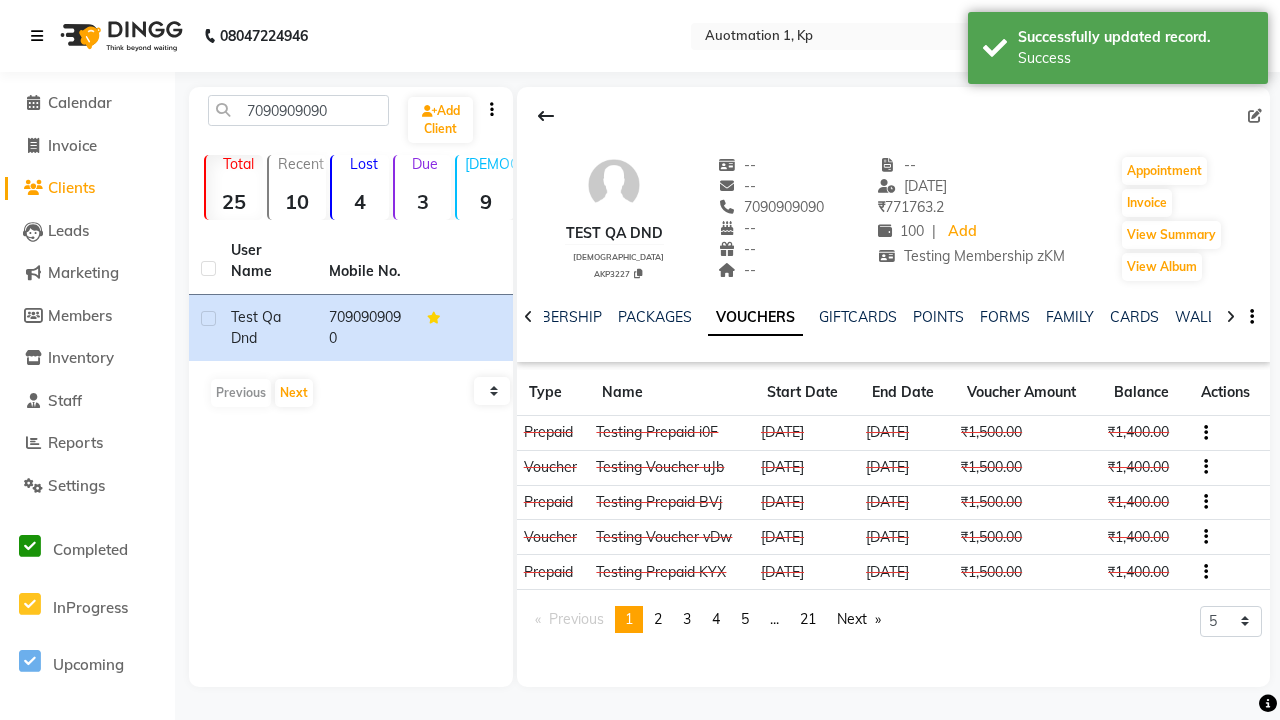 click on "Success" at bounding box center (1135, 58) 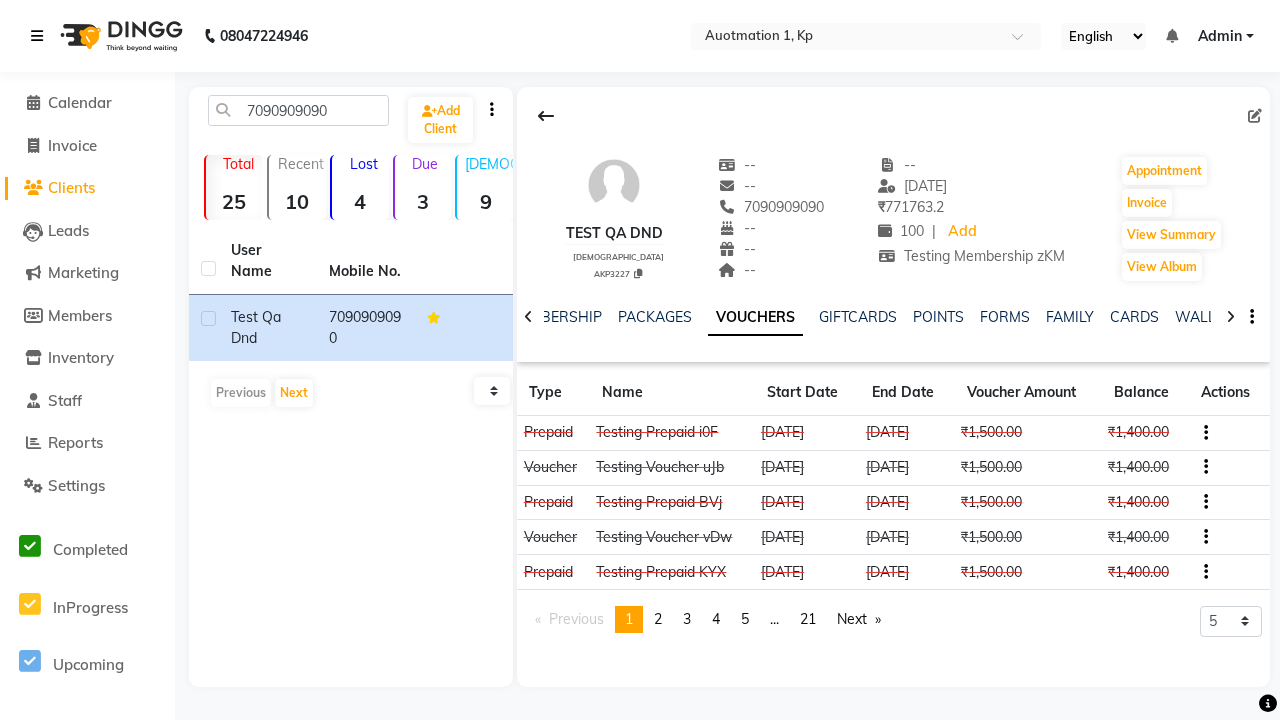 click at bounding box center (37, 36) 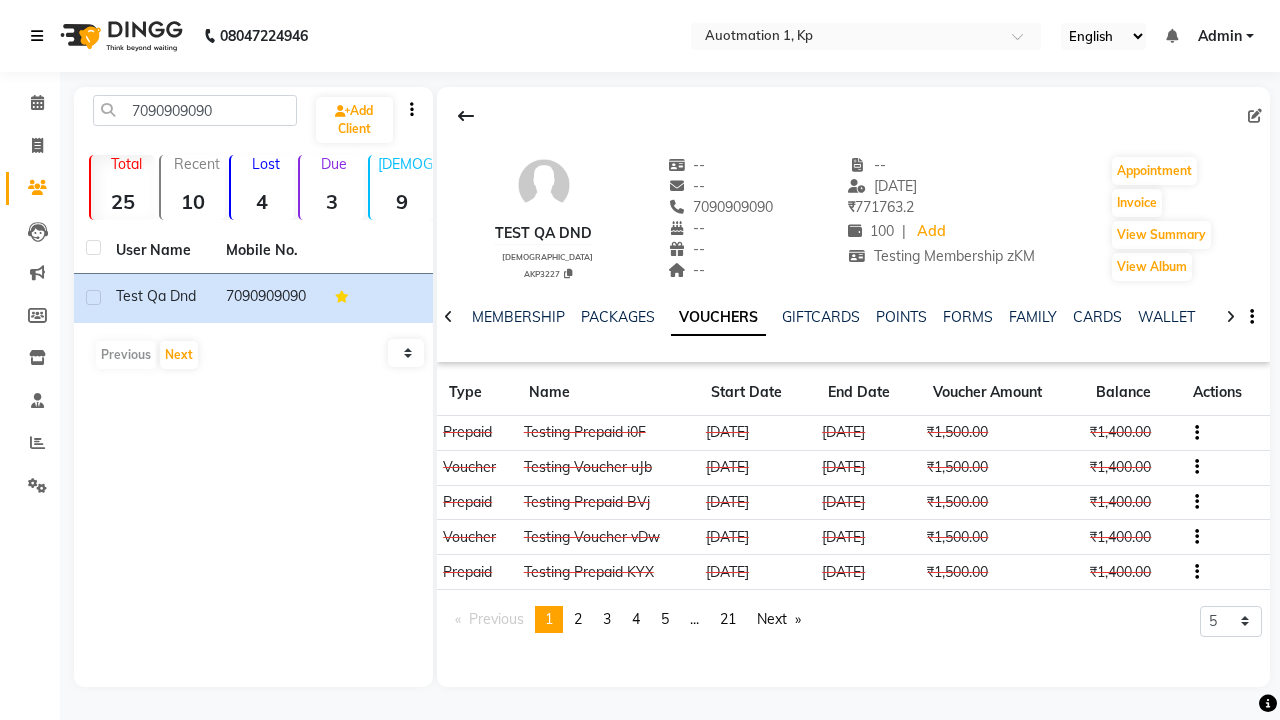 scroll, scrollTop: 0, scrollLeft: 417, axis: horizontal 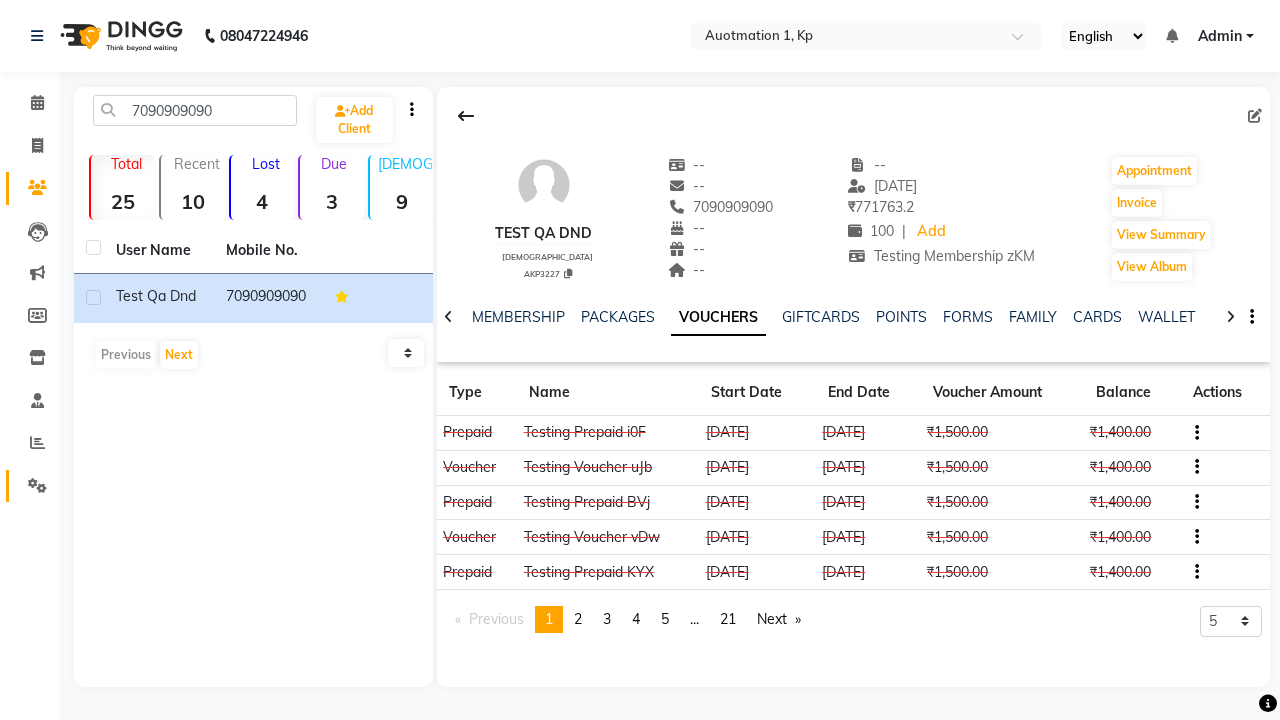 click 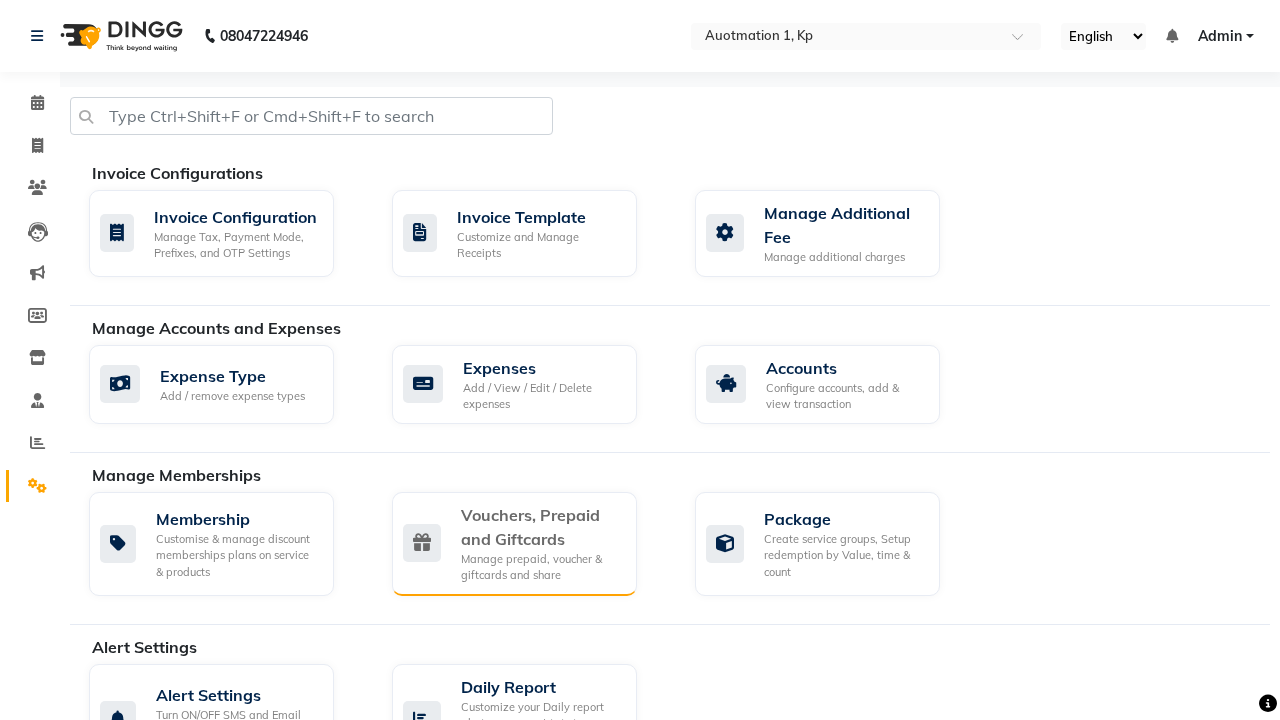 click on "Vouchers, Prepaid and Giftcards" 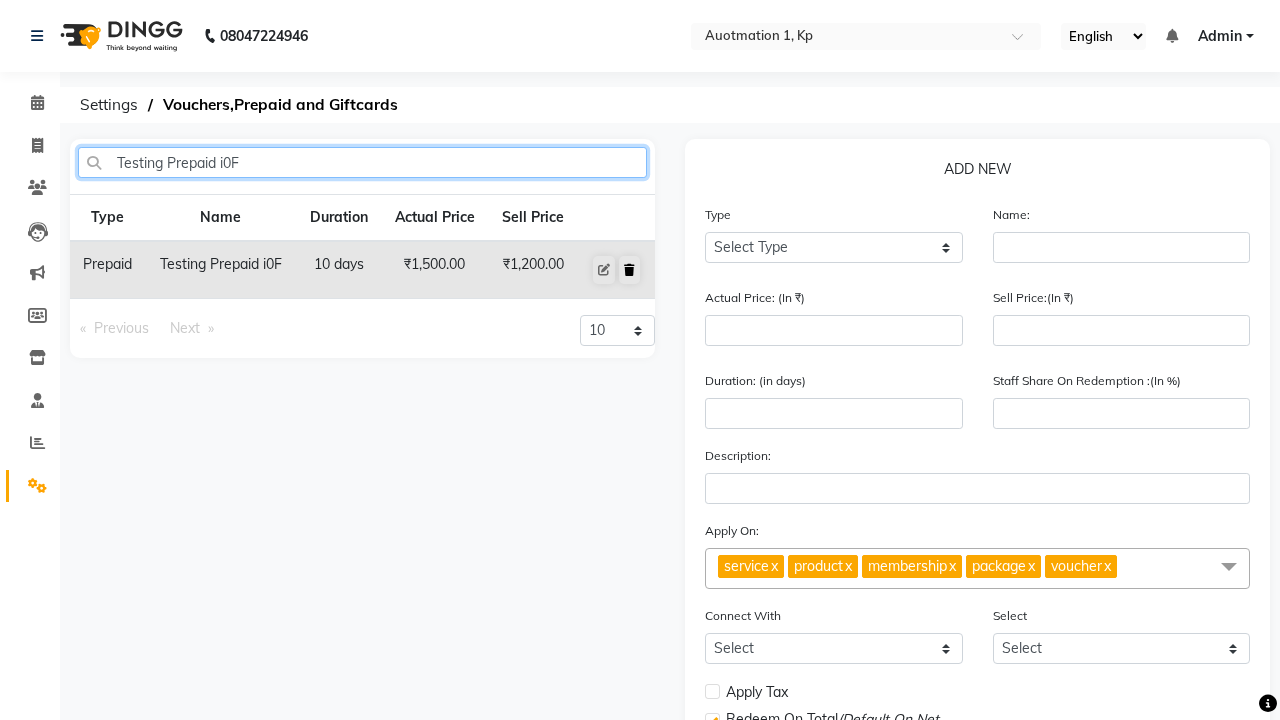 type on "Testing Prepaid i0F" 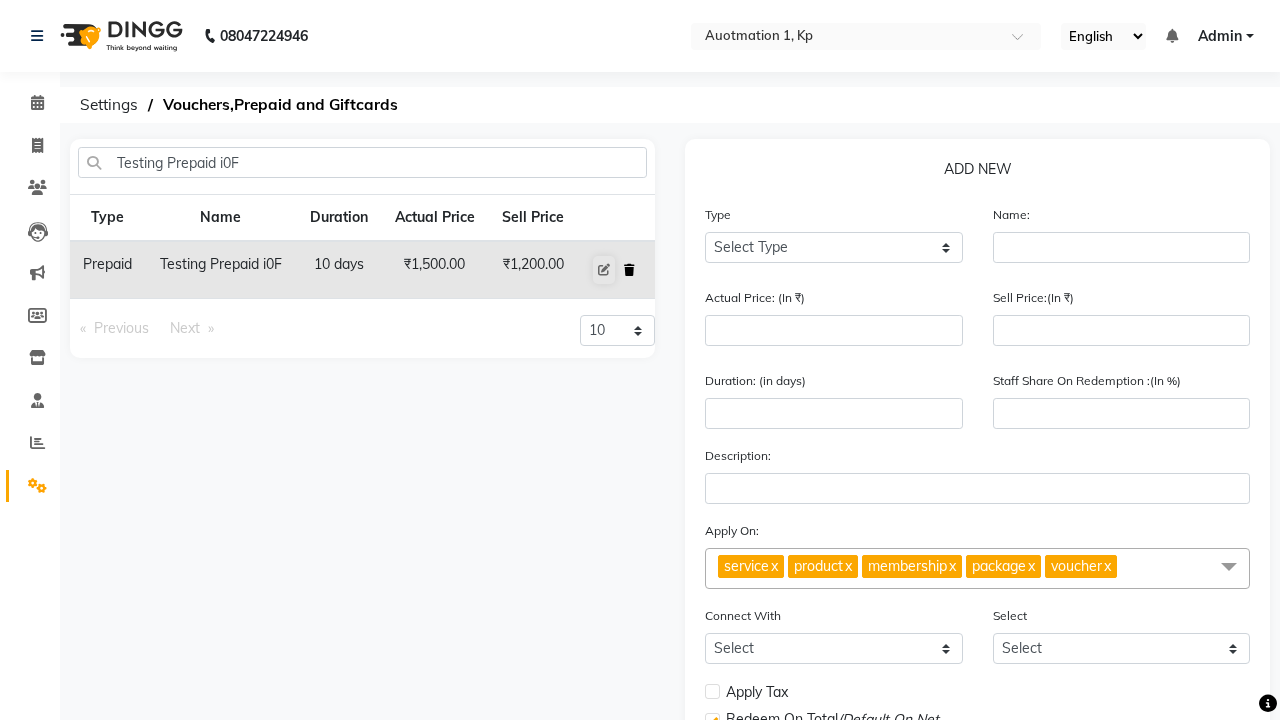 click 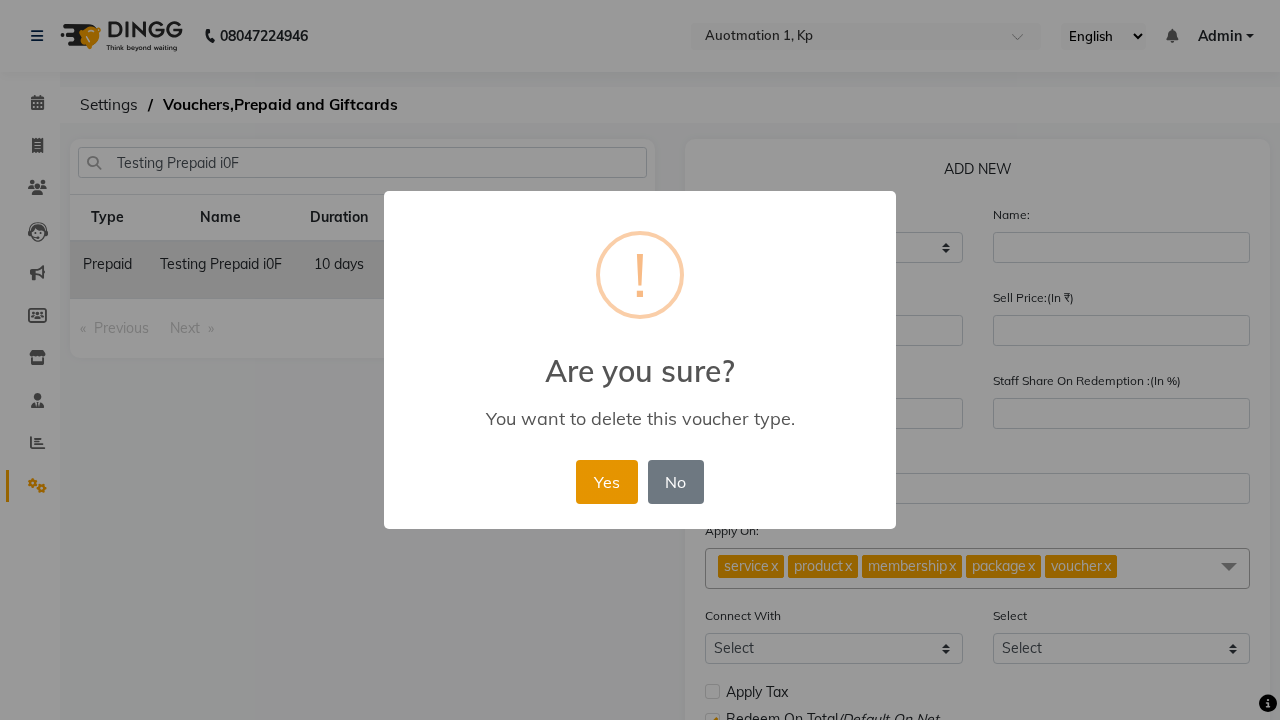 click on "Yes" at bounding box center (606, 482) 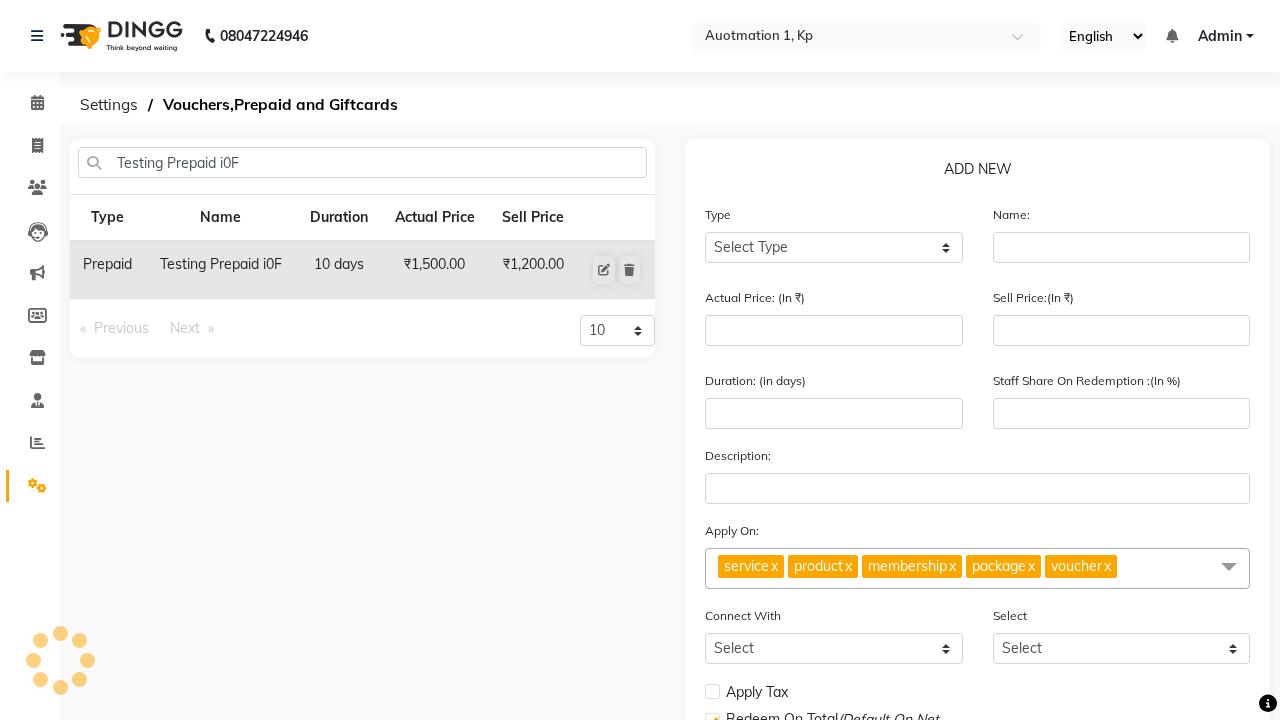 type 